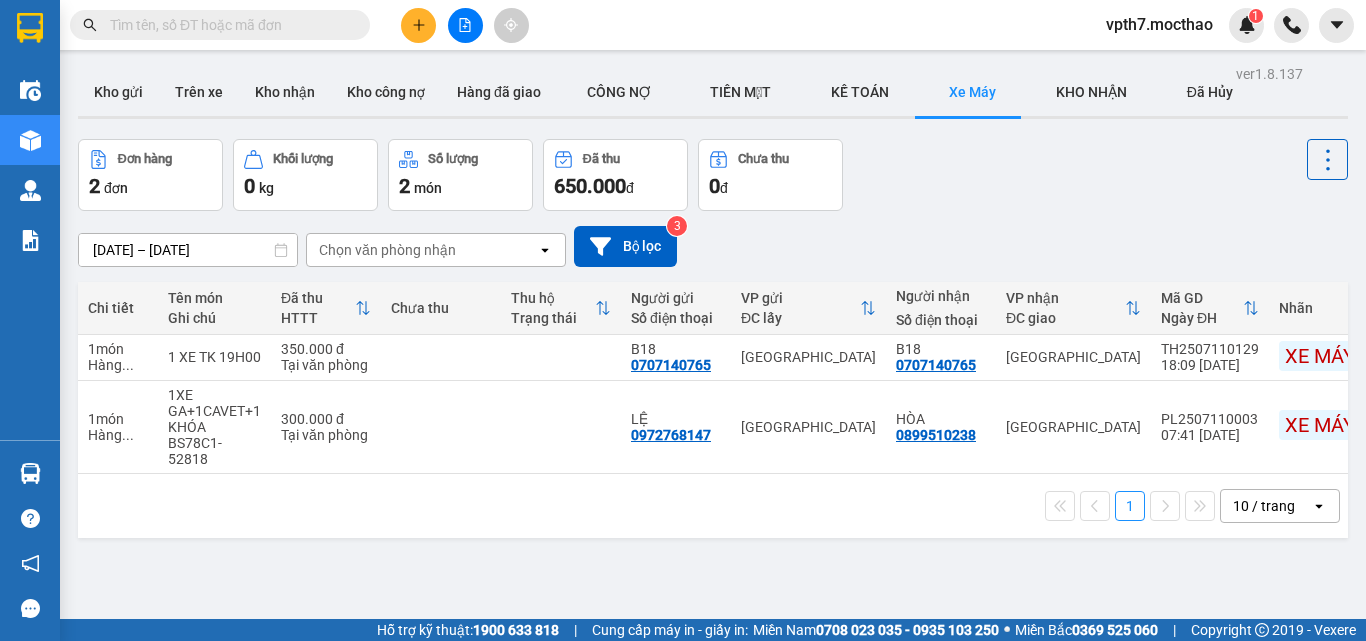 scroll, scrollTop: 0, scrollLeft: 0, axis: both 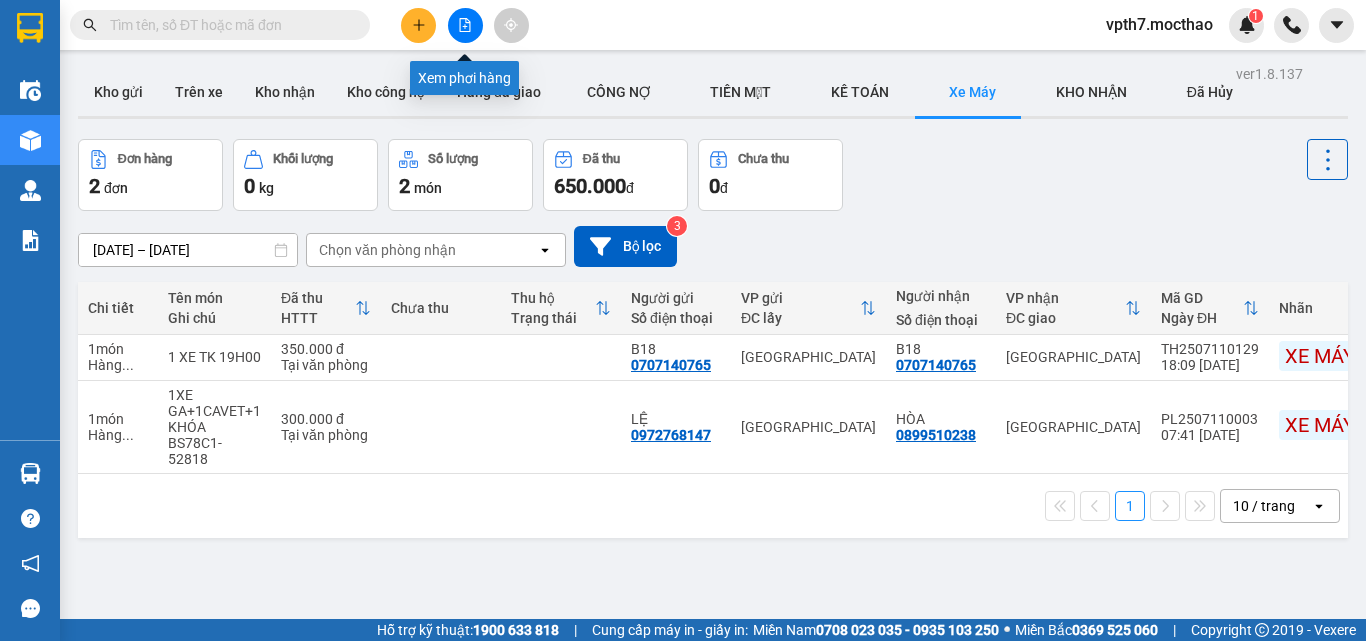 click 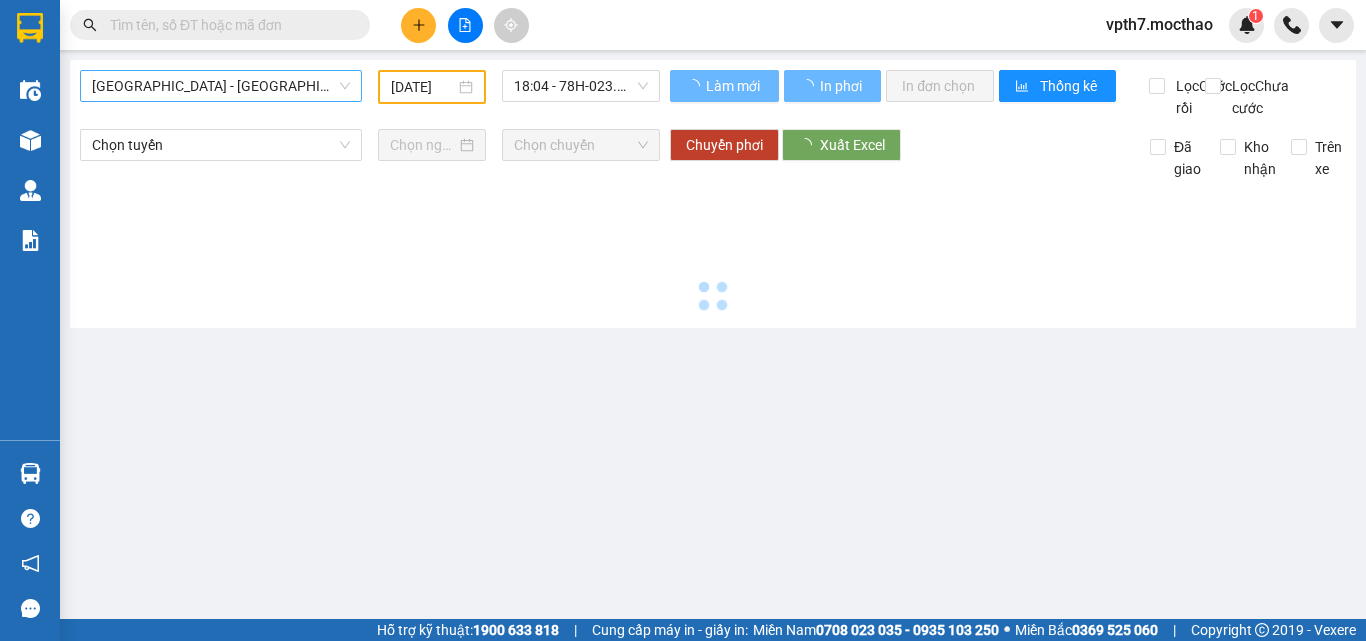 type on "[DATE]" 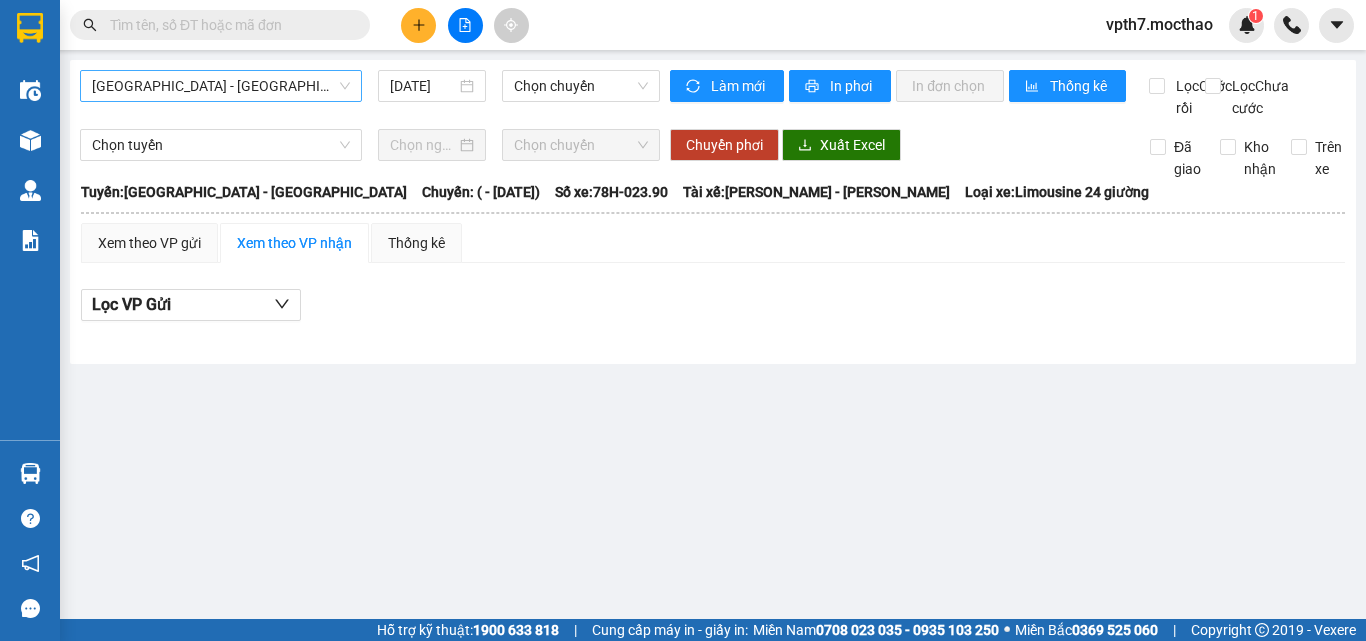 click on "[GEOGRAPHIC_DATA] - [GEOGRAPHIC_DATA]" at bounding box center [221, 86] 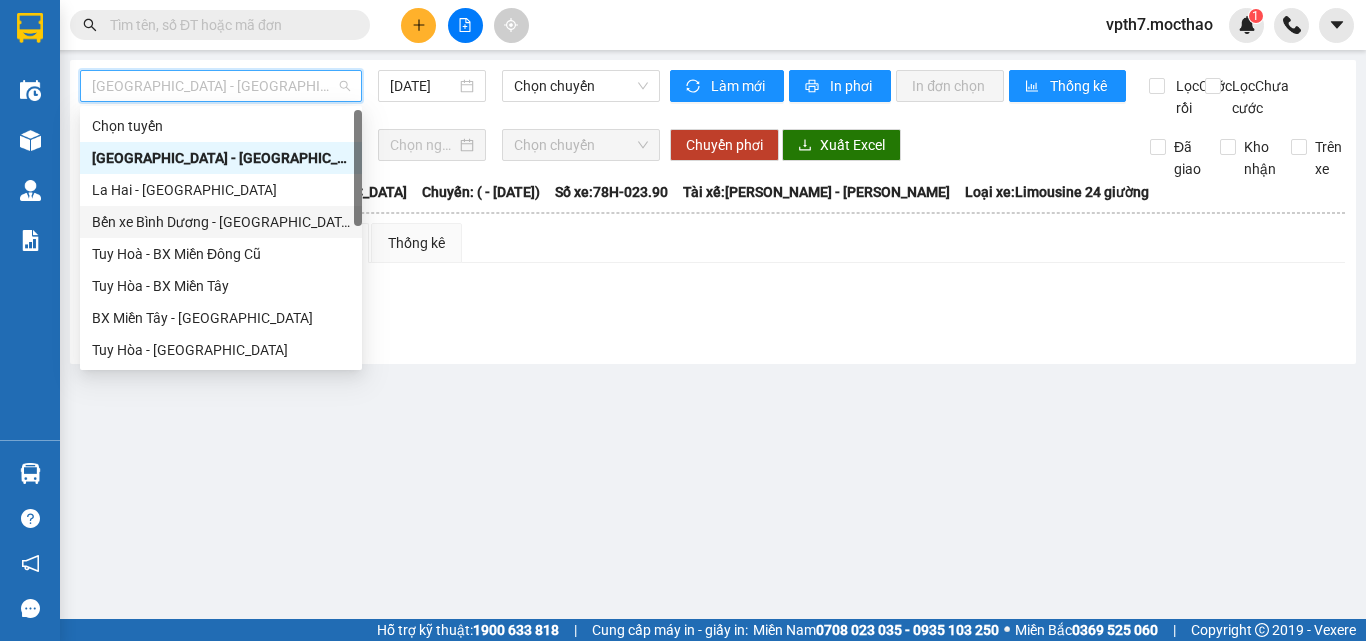 scroll, scrollTop: 100, scrollLeft: 0, axis: vertical 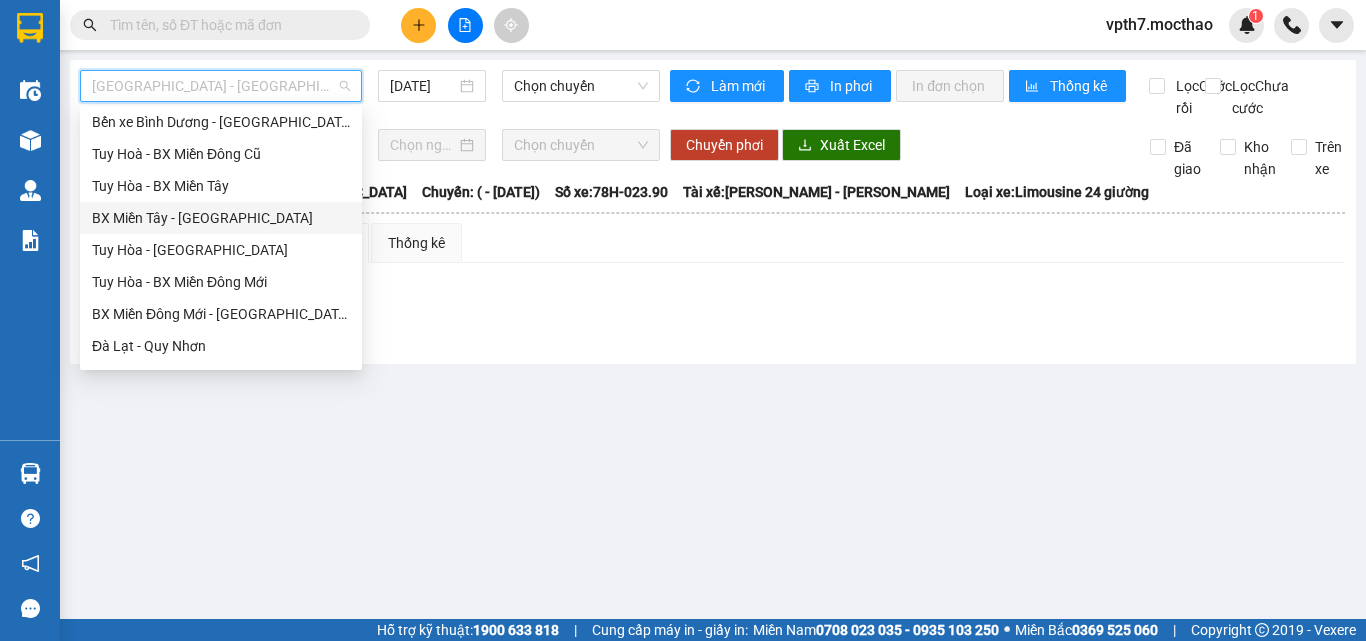 click on "BX Miền Tây - [GEOGRAPHIC_DATA]" at bounding box center (221, 218) 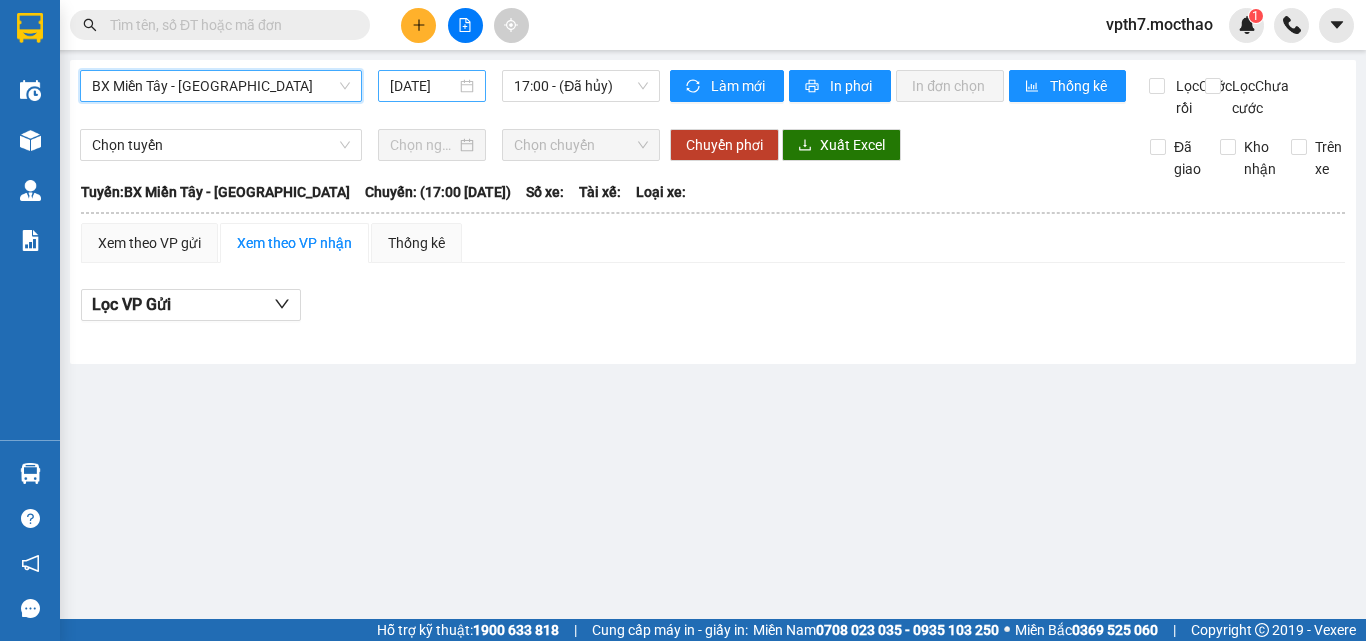 click on "[DATE]" at bounding box center (423, 86) 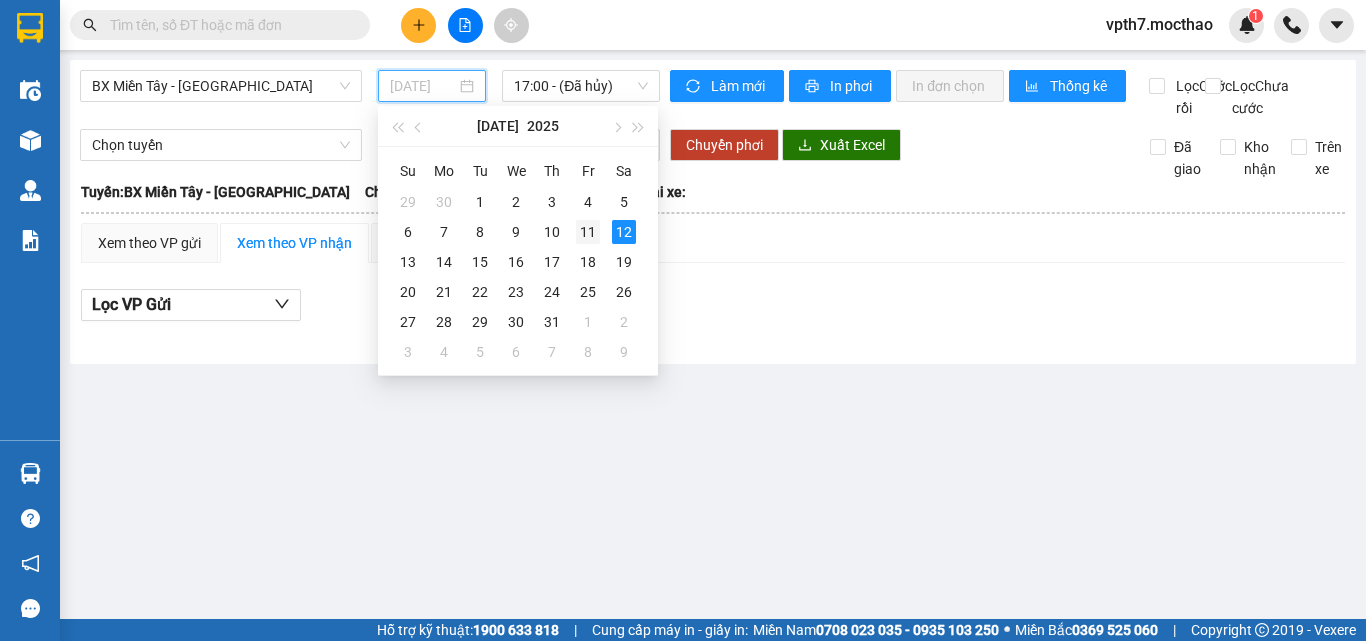 click on "11" at bounding box center (588, 232) 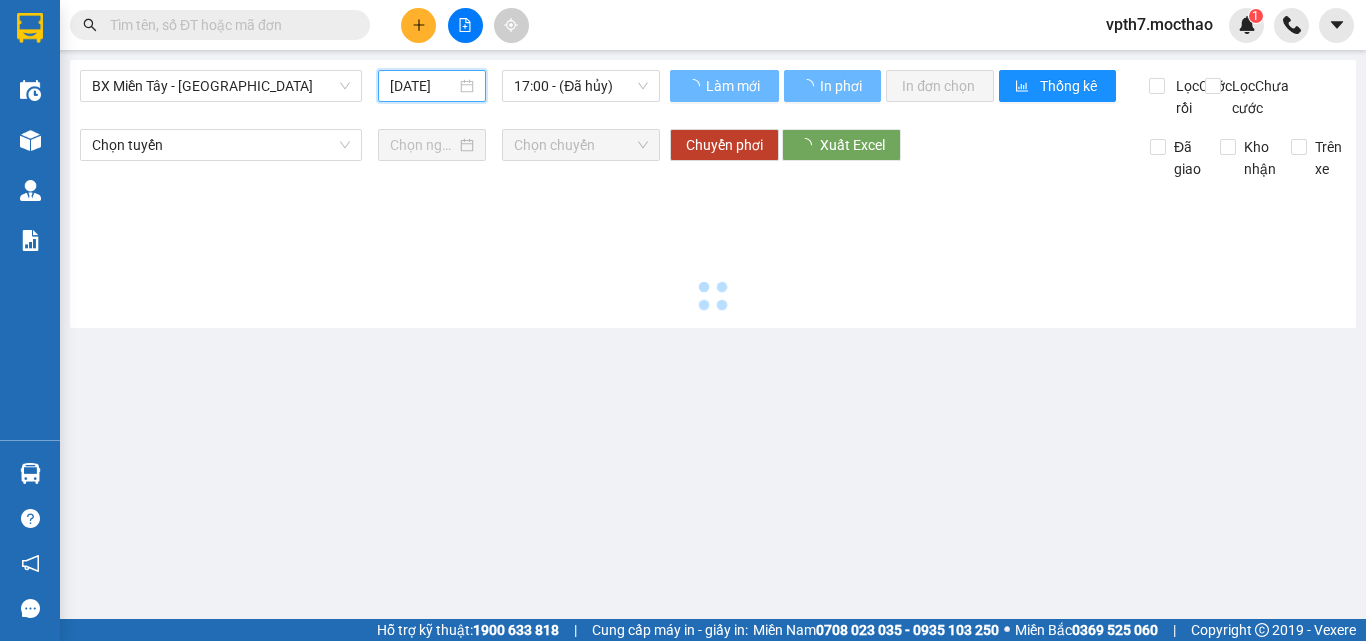 type on "[DATE]" 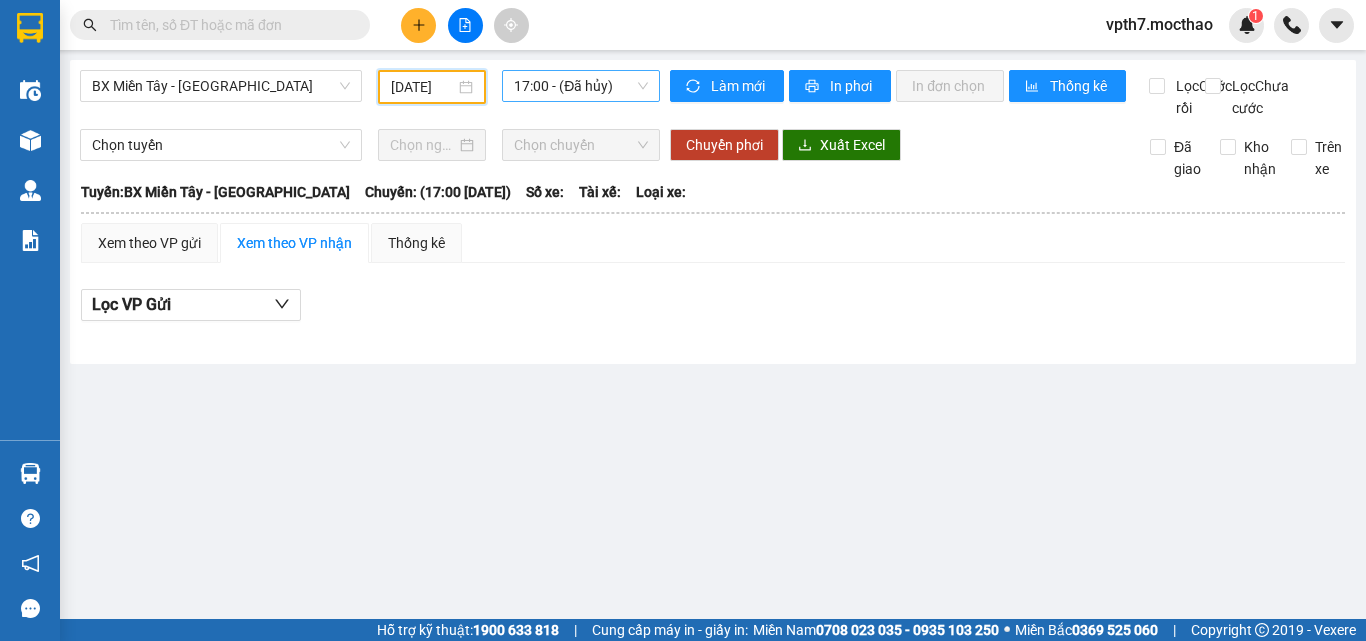 click on "17:00     - (Đã hủy)" at bounding box center (581, 86) 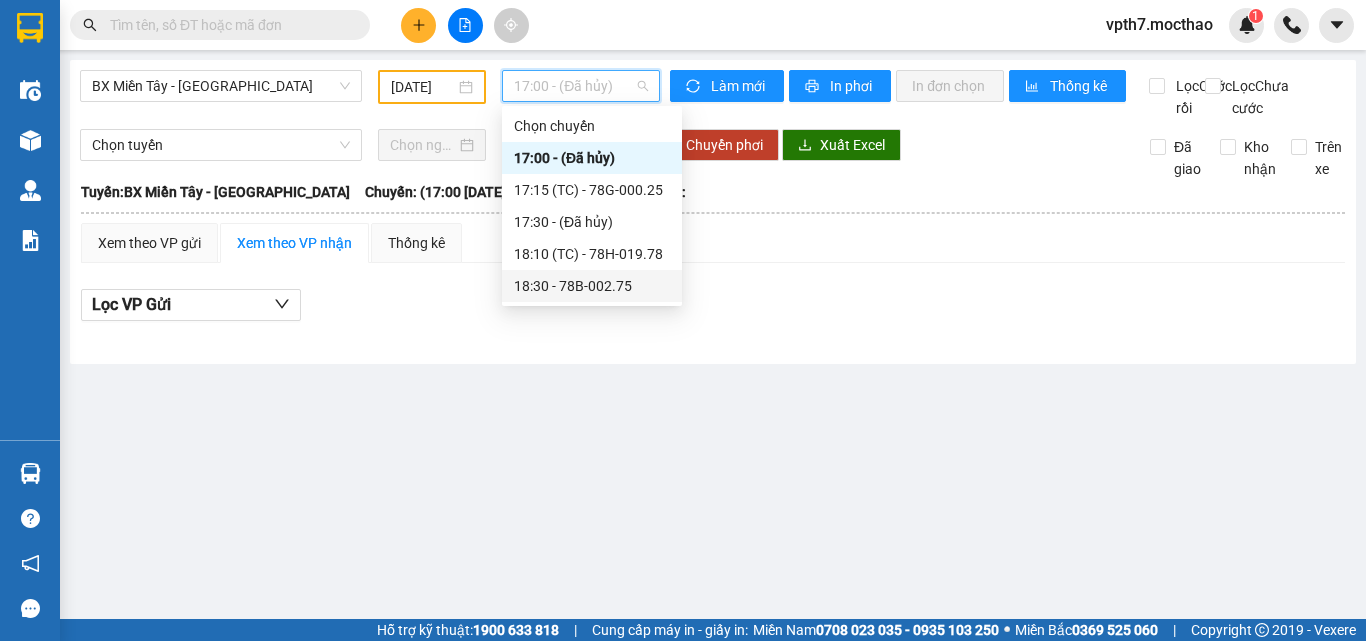 click on "18:30     - 78B-002.75" at bounding box center [592, 286] 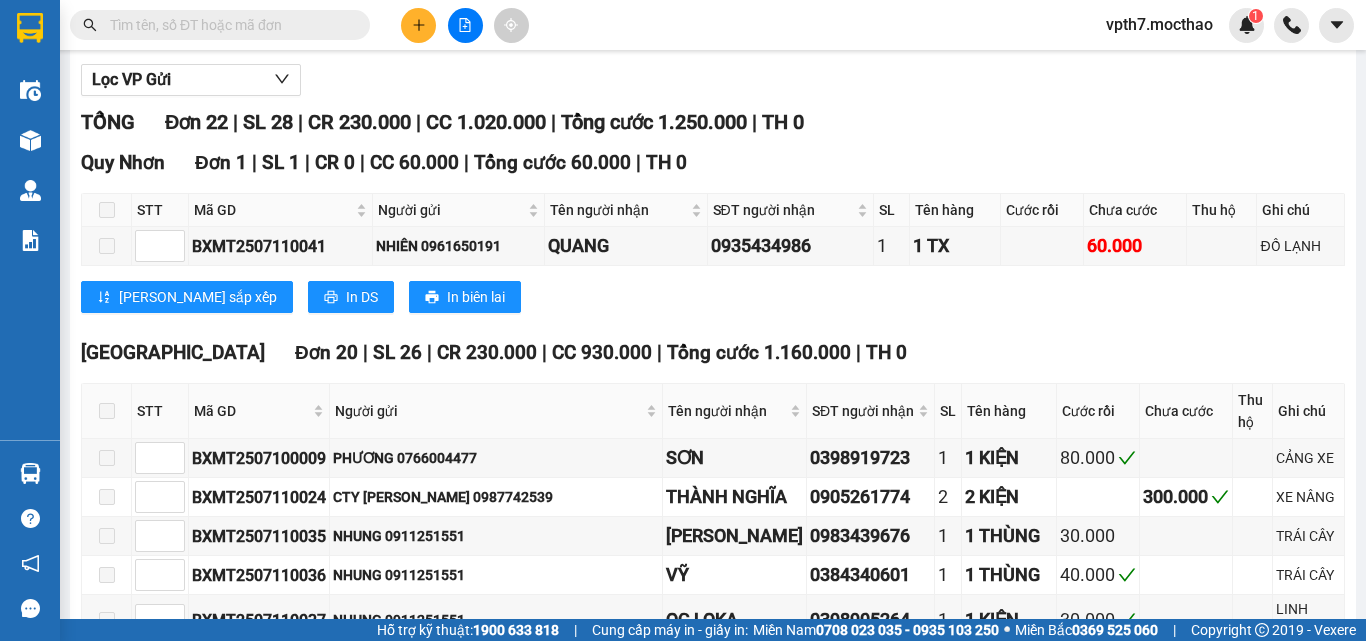 scroll, scrollTop: 0, scrollLeft: 0, axis: both 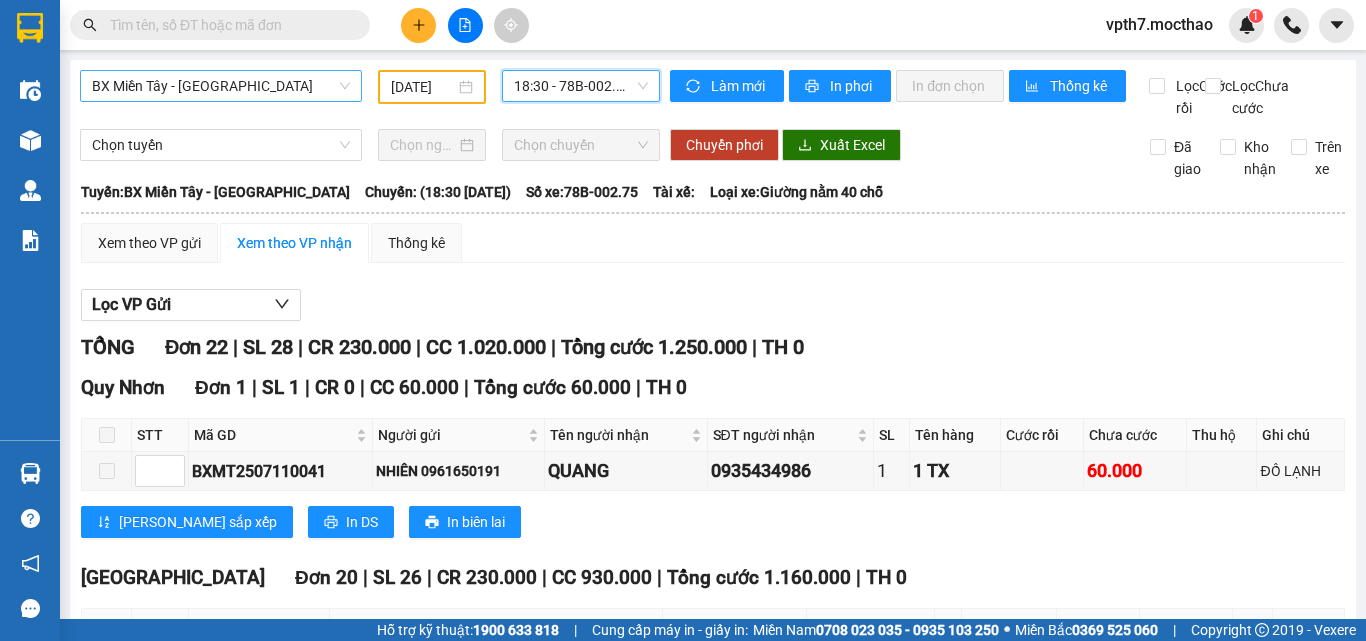 click on "BX Miền Tây - [GEOGRAPHIC_DATA]" at bounding box center [221, 86] 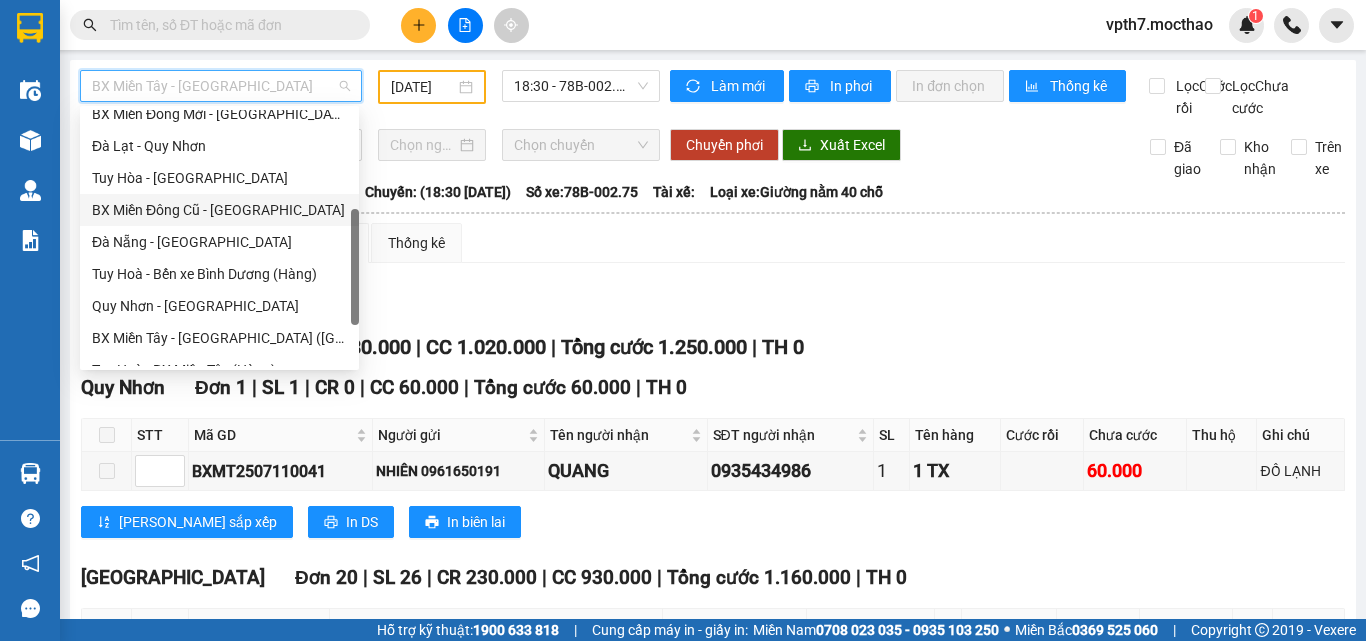 scroll, scrollTop: 300, scrollLeft: 0, axis: vertical 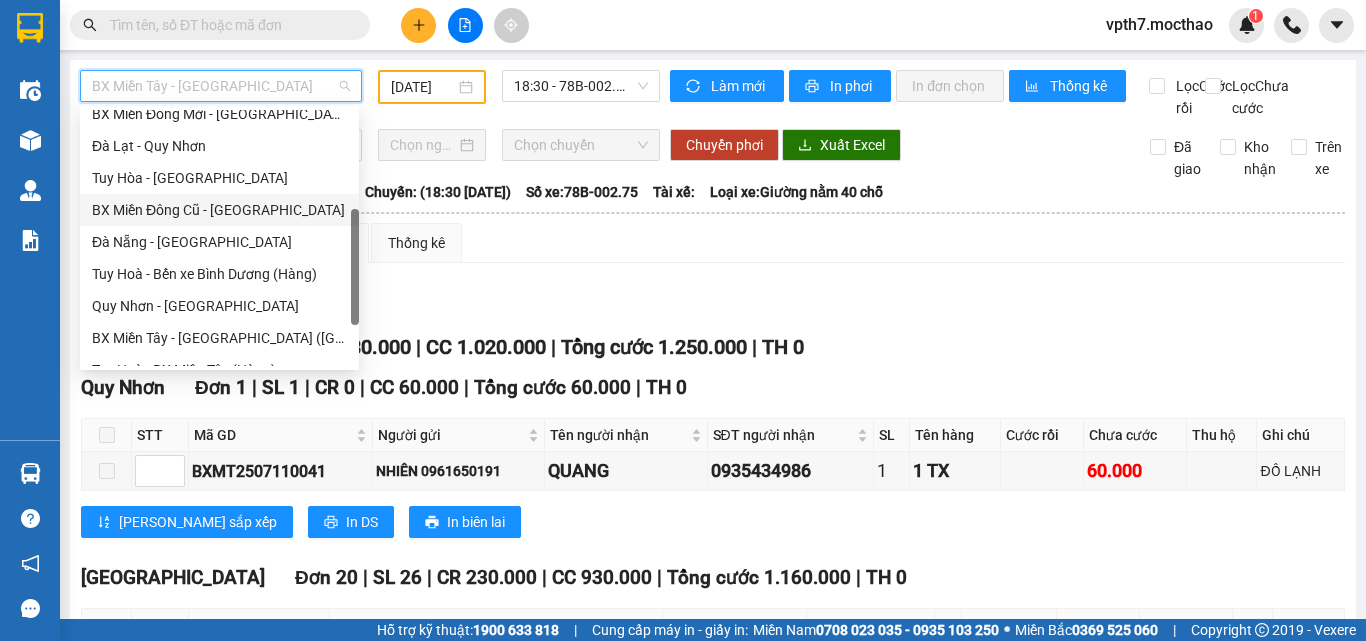 click on "BX Miền Đông Cũ - [GEOGRAPHIC_DATA]" at bounding box center [219, 210] 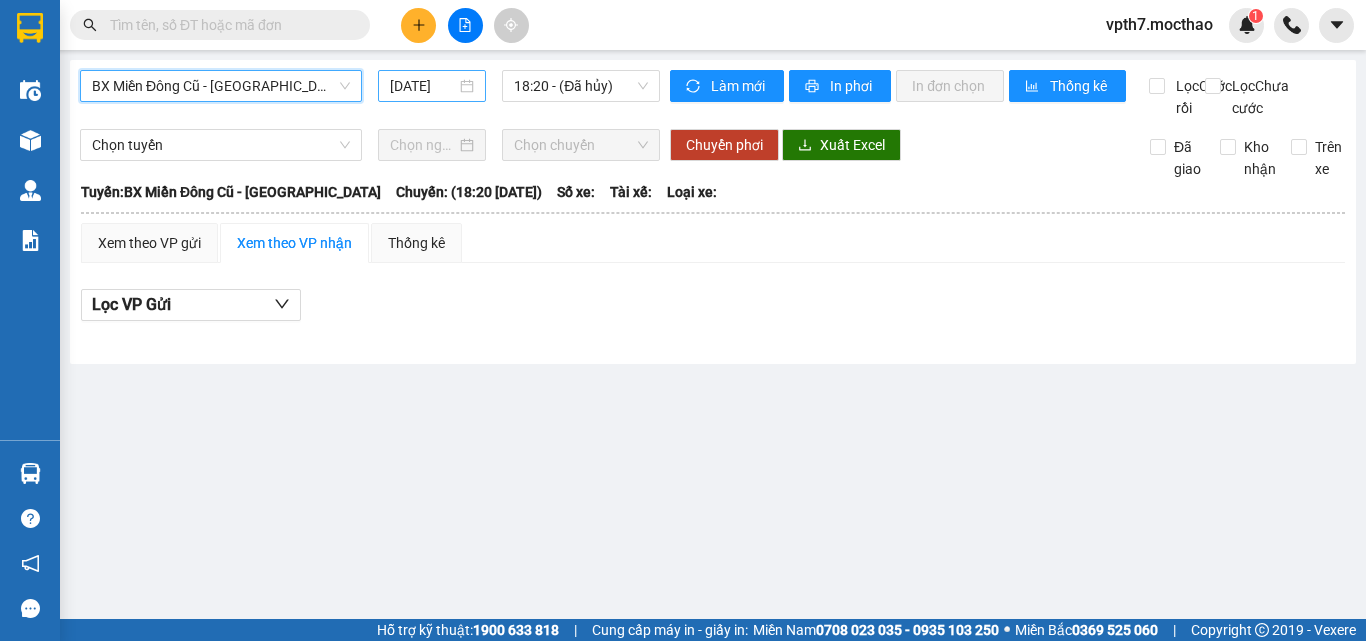 click on "[DATE]" at bounding box center (423, 86) 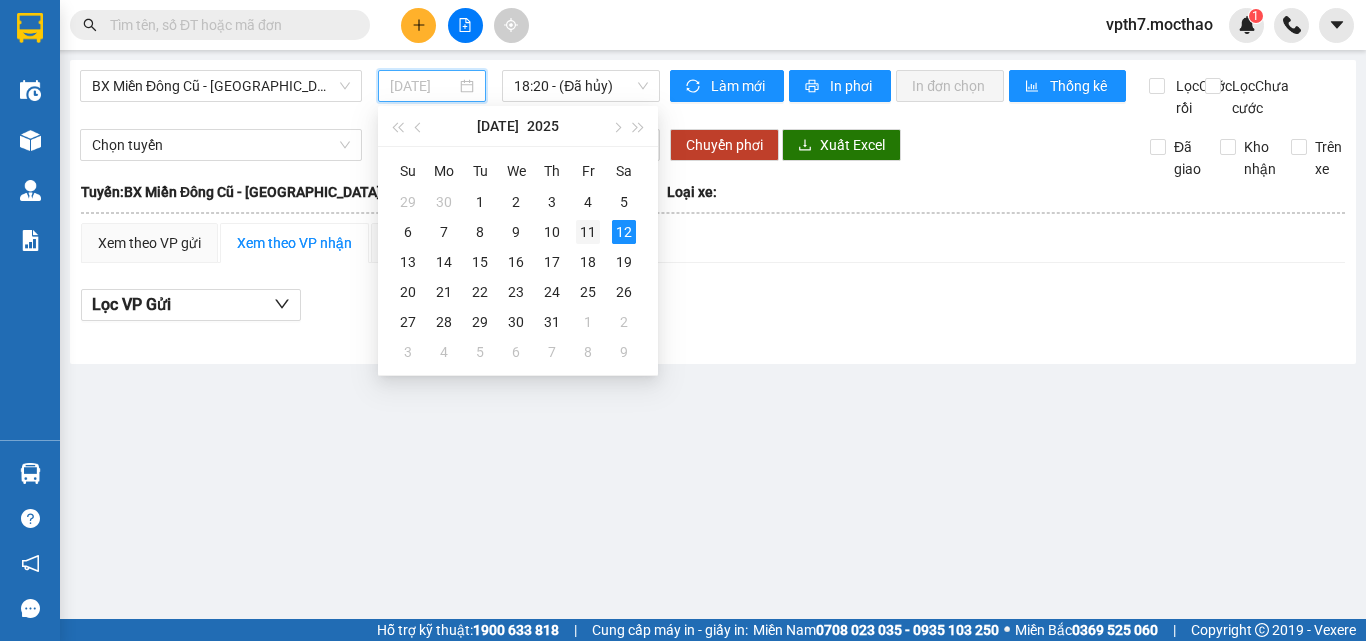 click on "11" at bounding box center [588, 232] 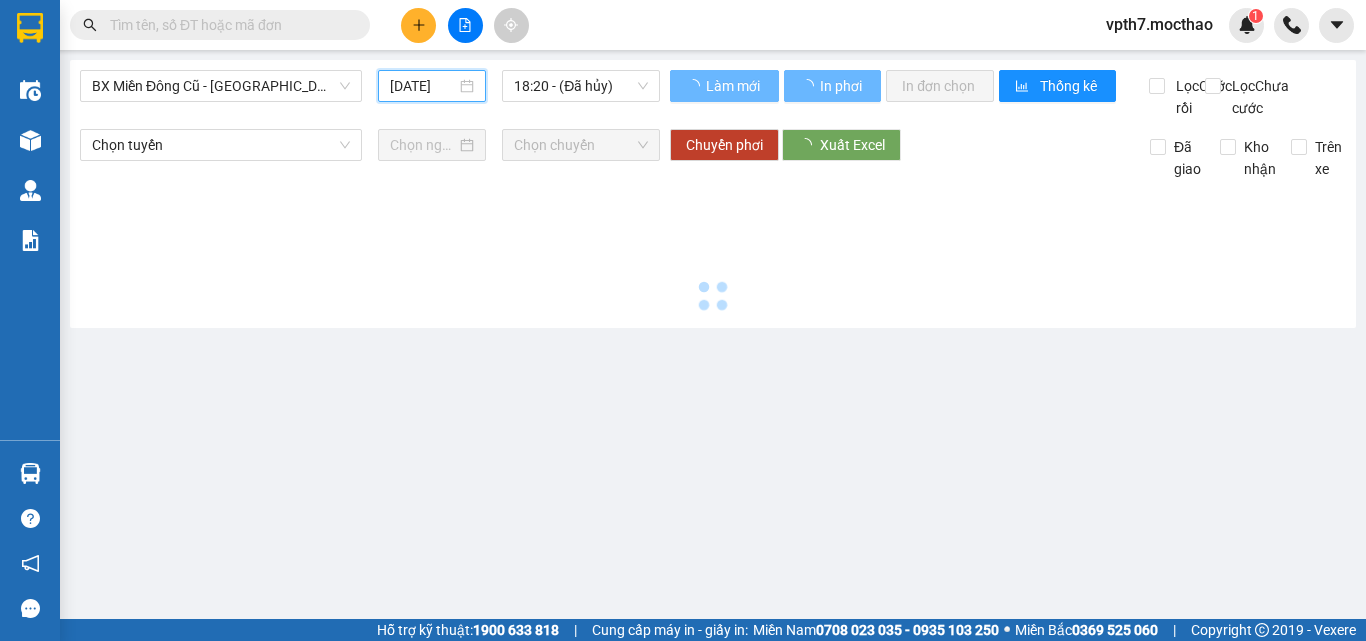 type on "[DATE]" 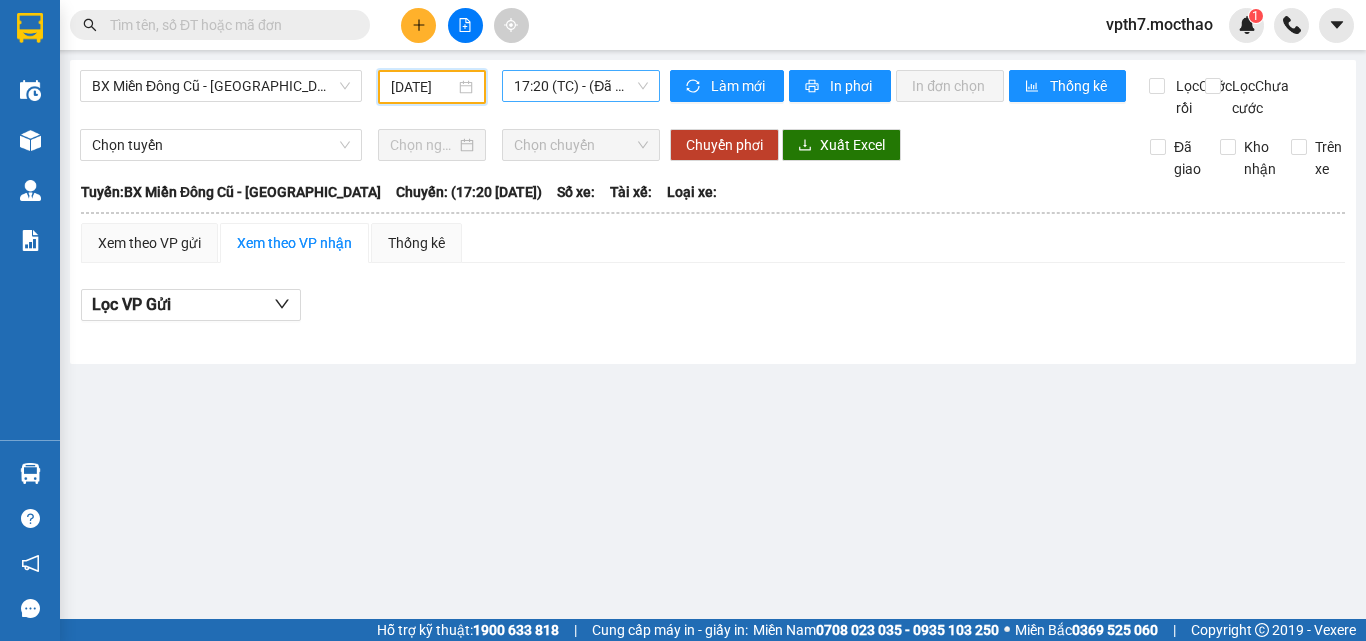 click on "17:20   (TC)   - (Đã hủy)" at bounding box center [581, 86] 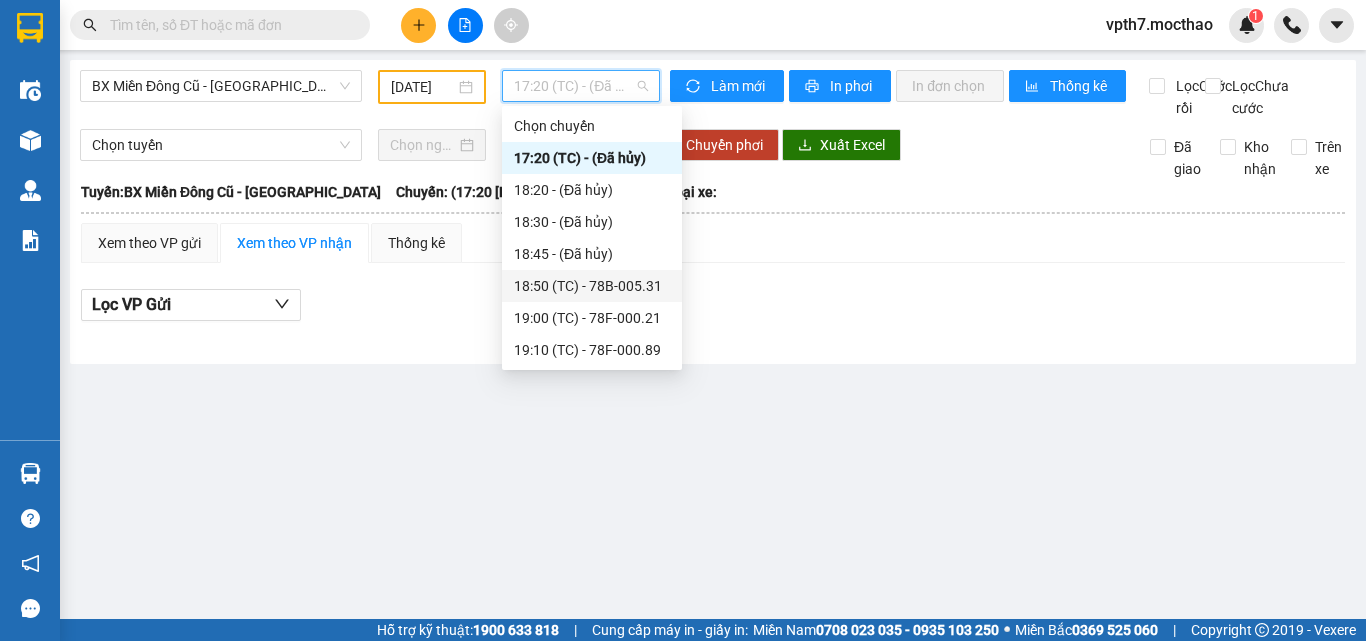 click on "18:50   (TC)   - 78B-005.31" at bounding box center [592, 286] 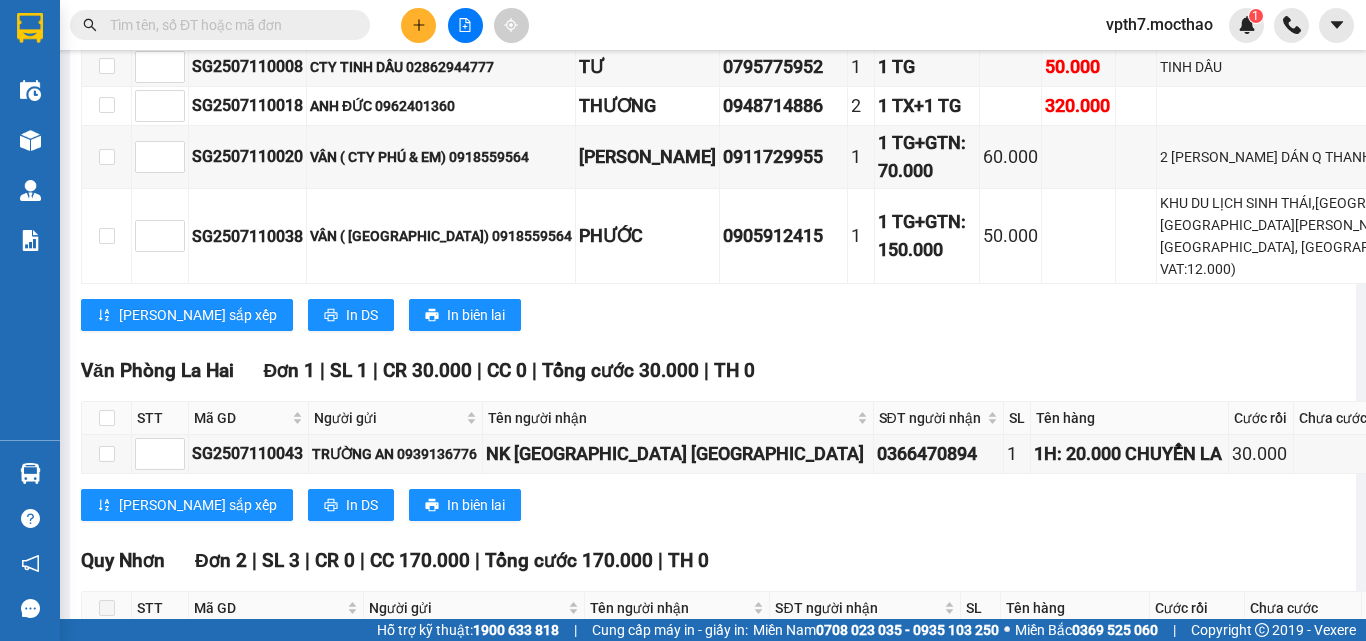 scroll, scrollTop: 3200, scrollLeft: 0, axis: vertical 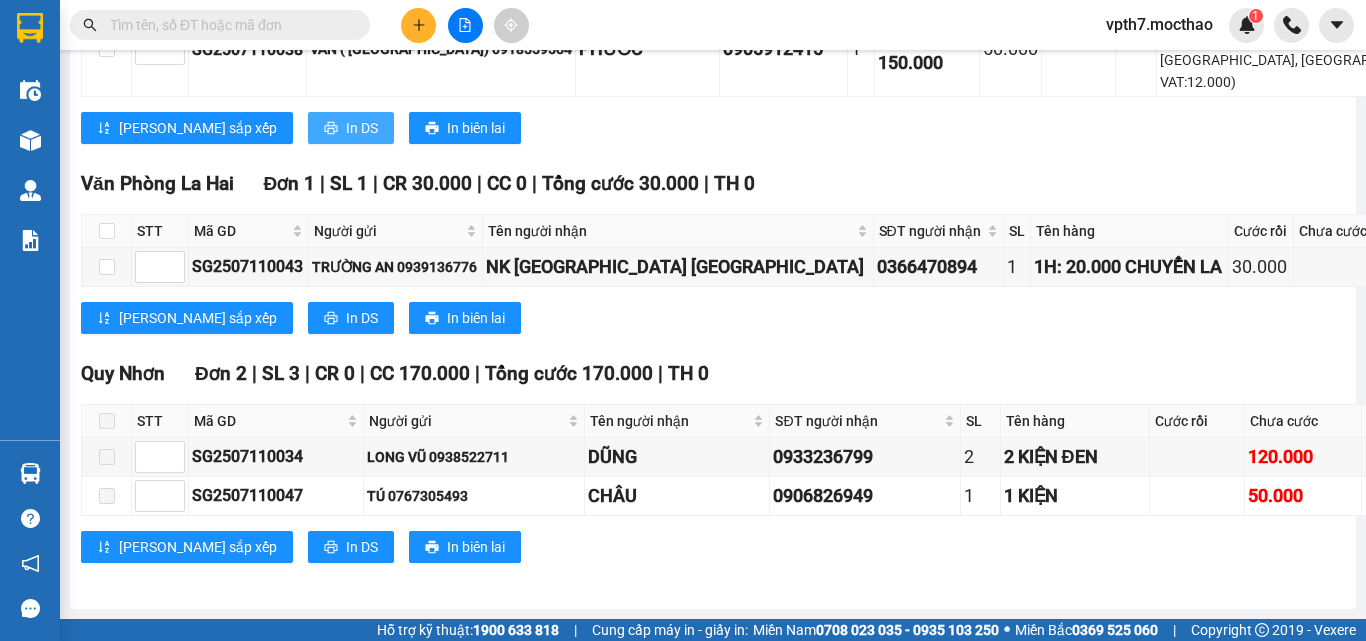click on "In DS" at bounding box center (362, 128) 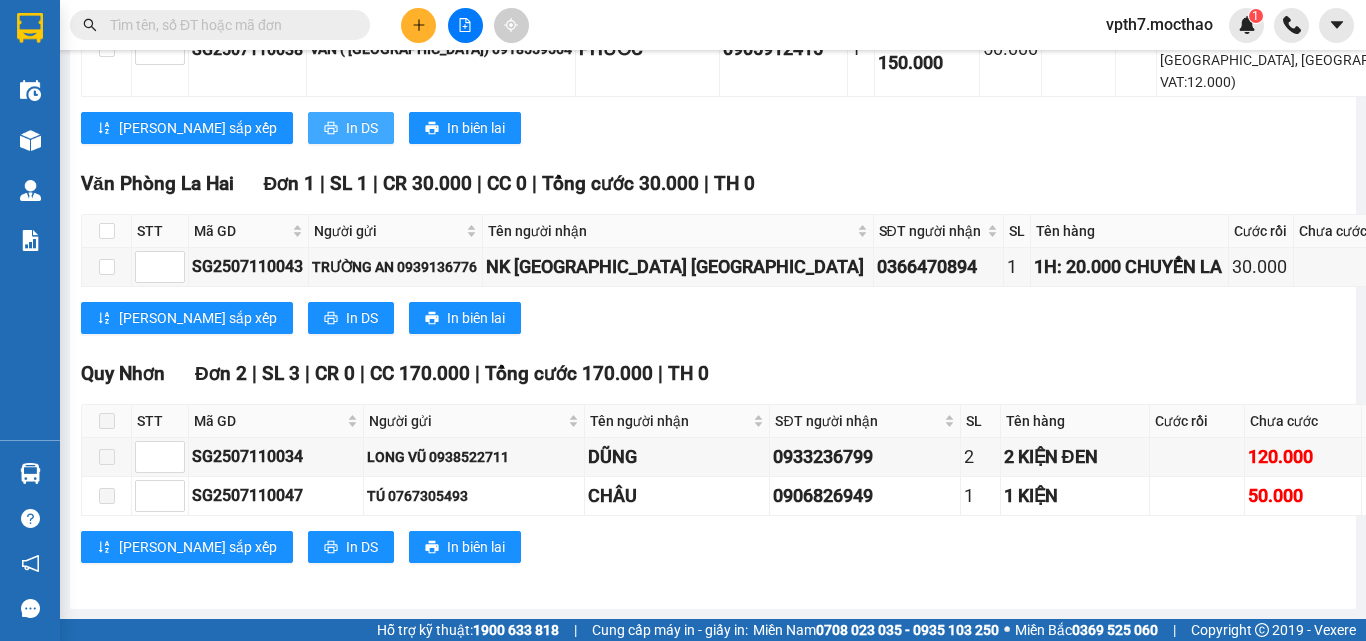 scroll, scrollTop: 0, scrollLeft: 0, axis: both 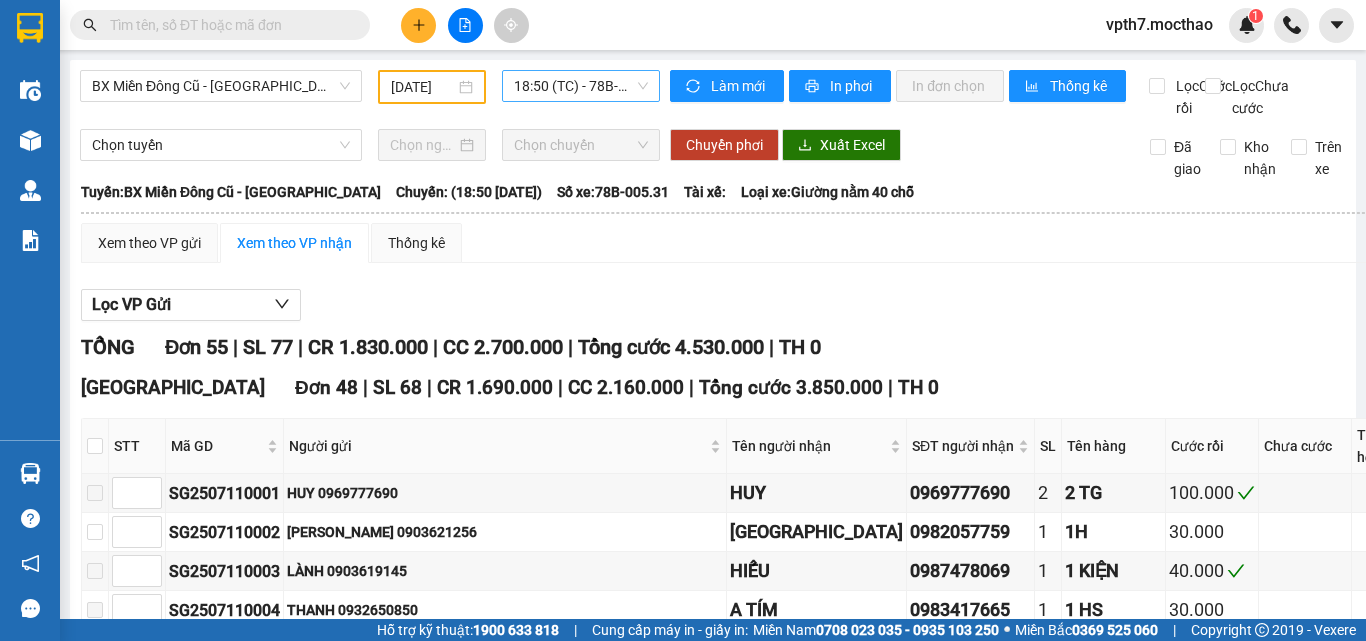 click on "18:50   (TC)   - 78B-005.31" at bounding box center [581, 86] 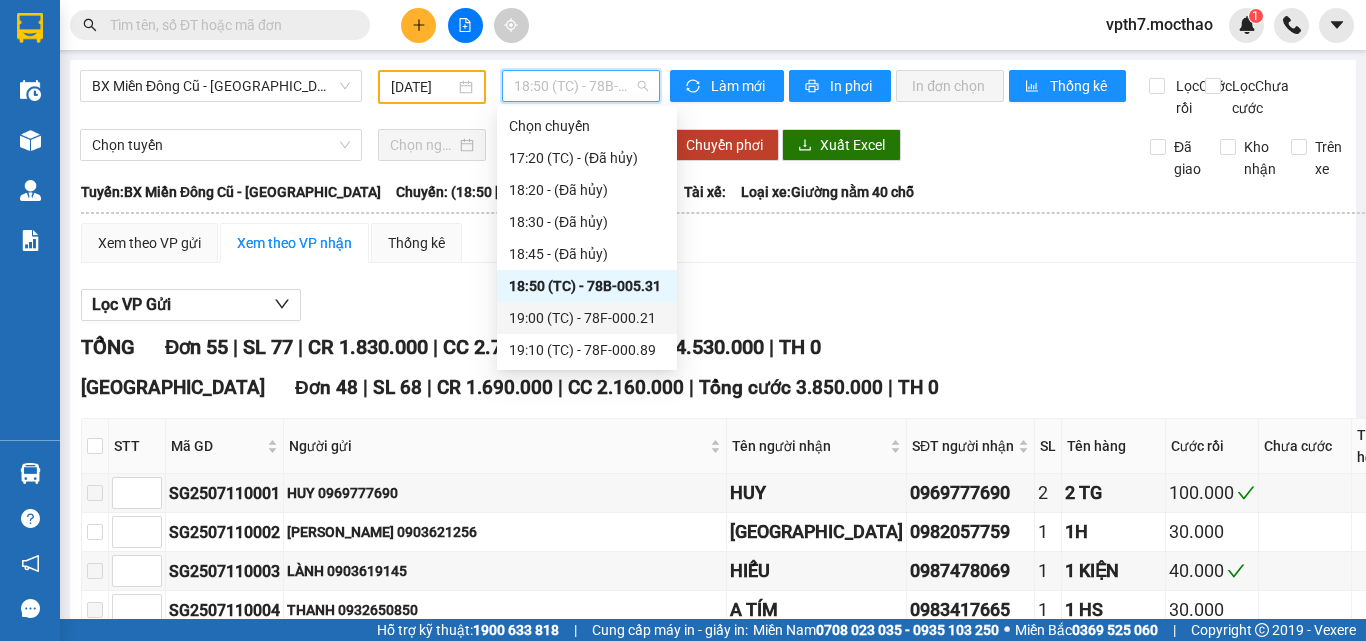 click on "19:00   (TC)   - 78F-000.21" at bounding box center (587, 318) 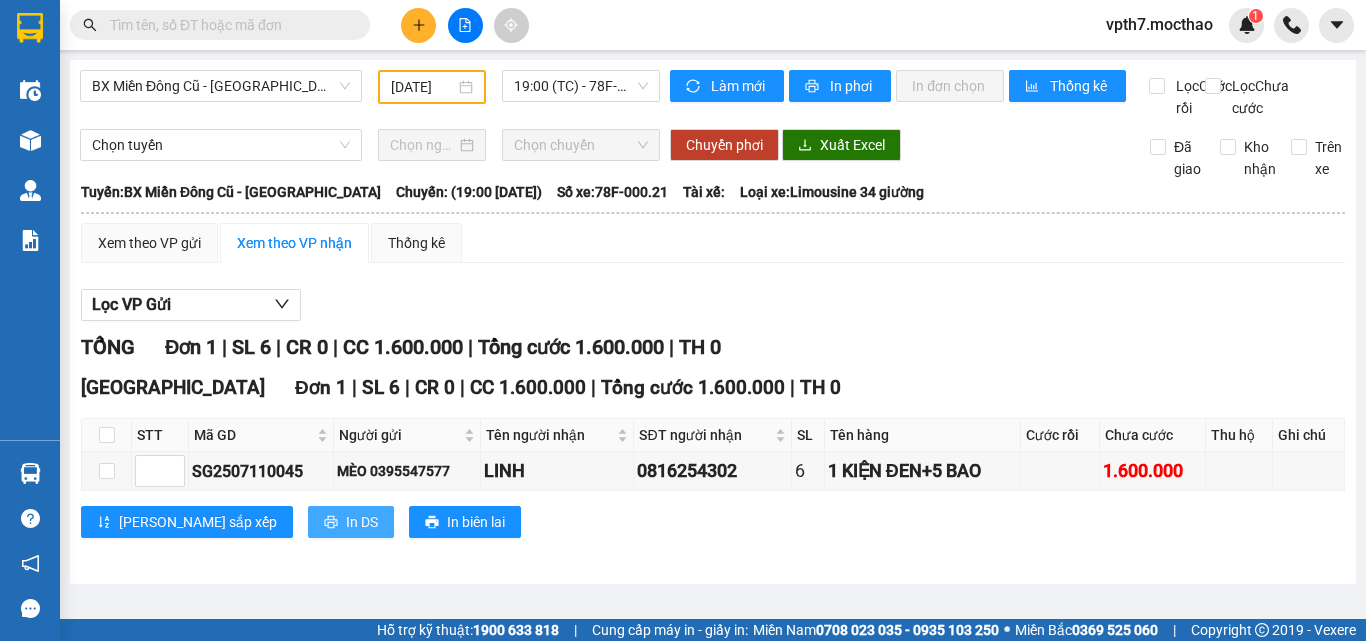 click on "In DS" at bounding box center [362, 522] 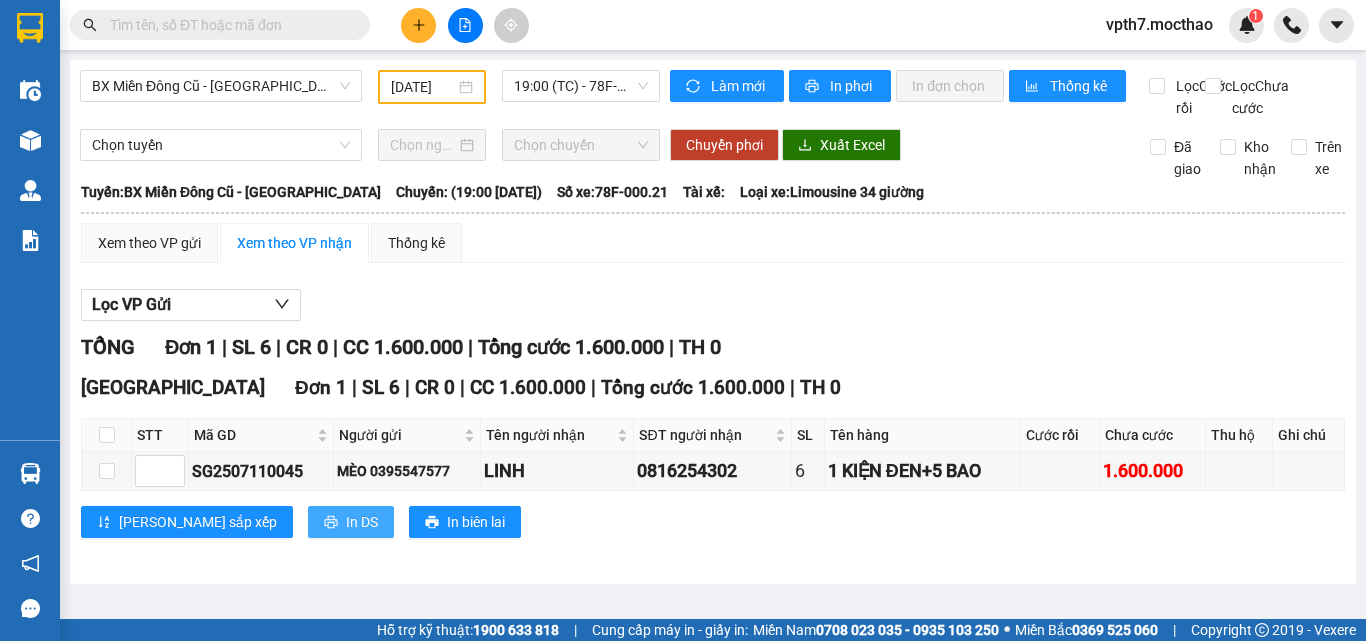 scroll, scrollTop: 0, scrollLeft: 0, axis: both 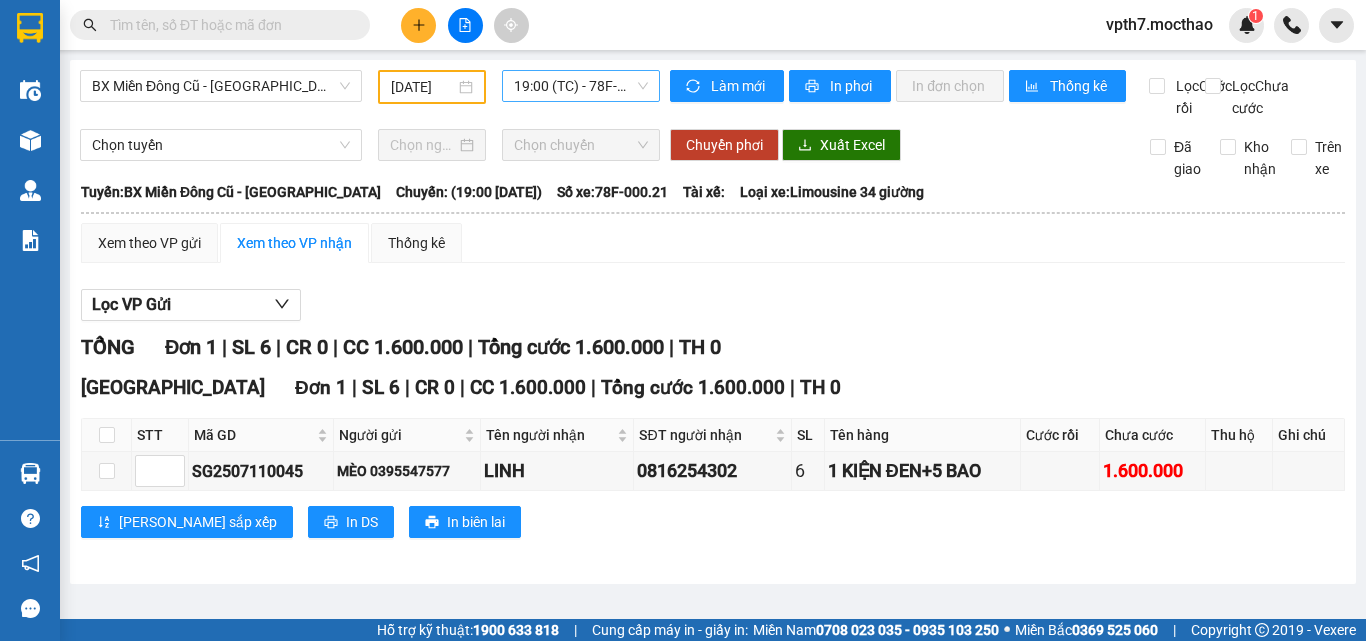 click on "19:00   (TC)   - 78F-000.21" at bounding box center (581, 86) 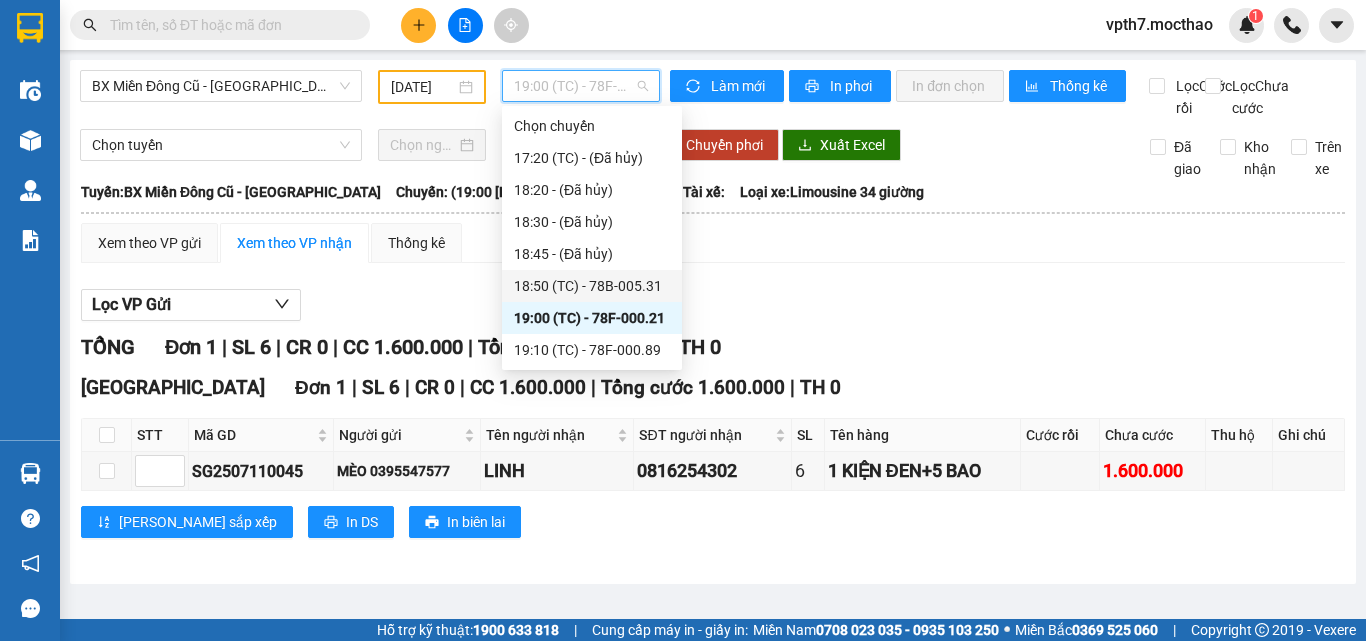 click on "18:50   (TC)   - 78B-005.31" at bounding box center (592, 286) 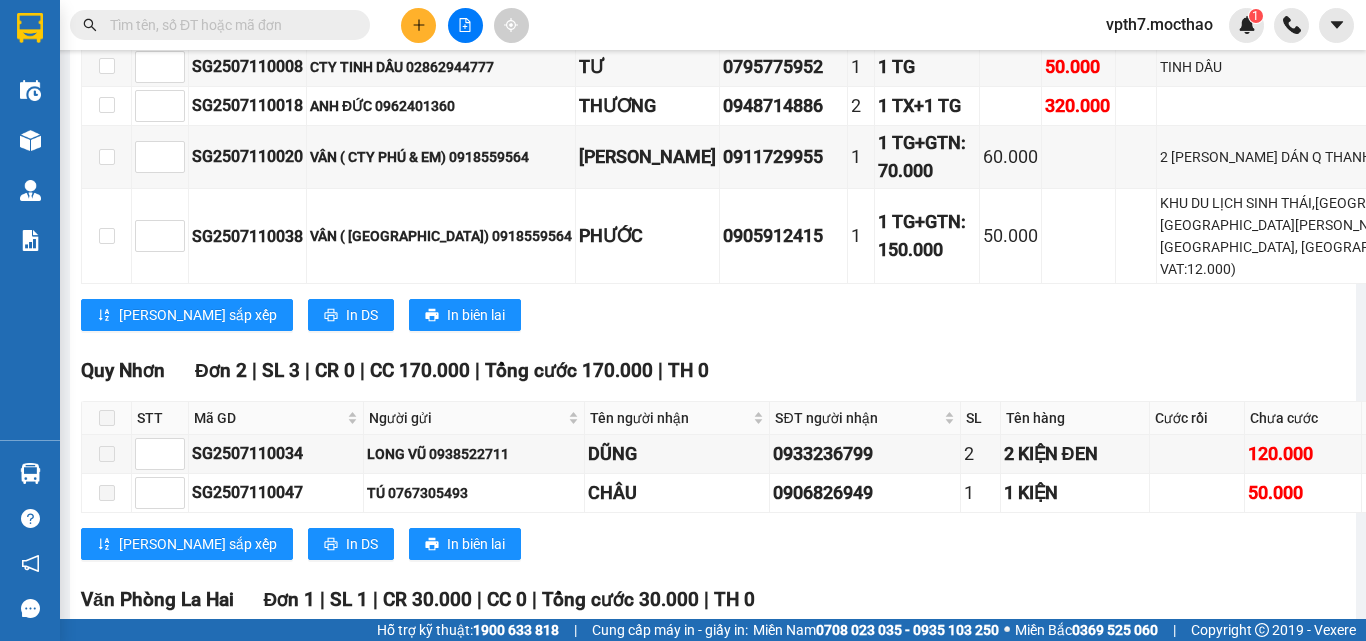 scroll, scrollTop: 3200, scrollLeft: 0, axis: vertical 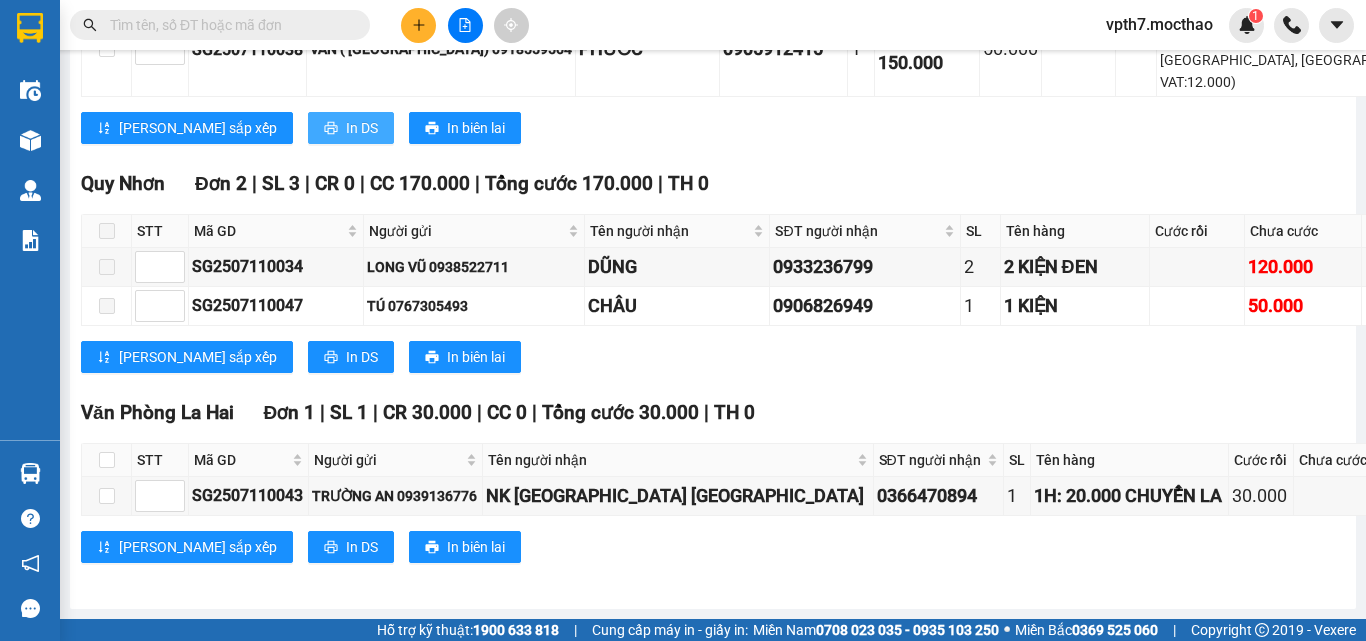 click on "In DS" at bounding box center [362, 128] 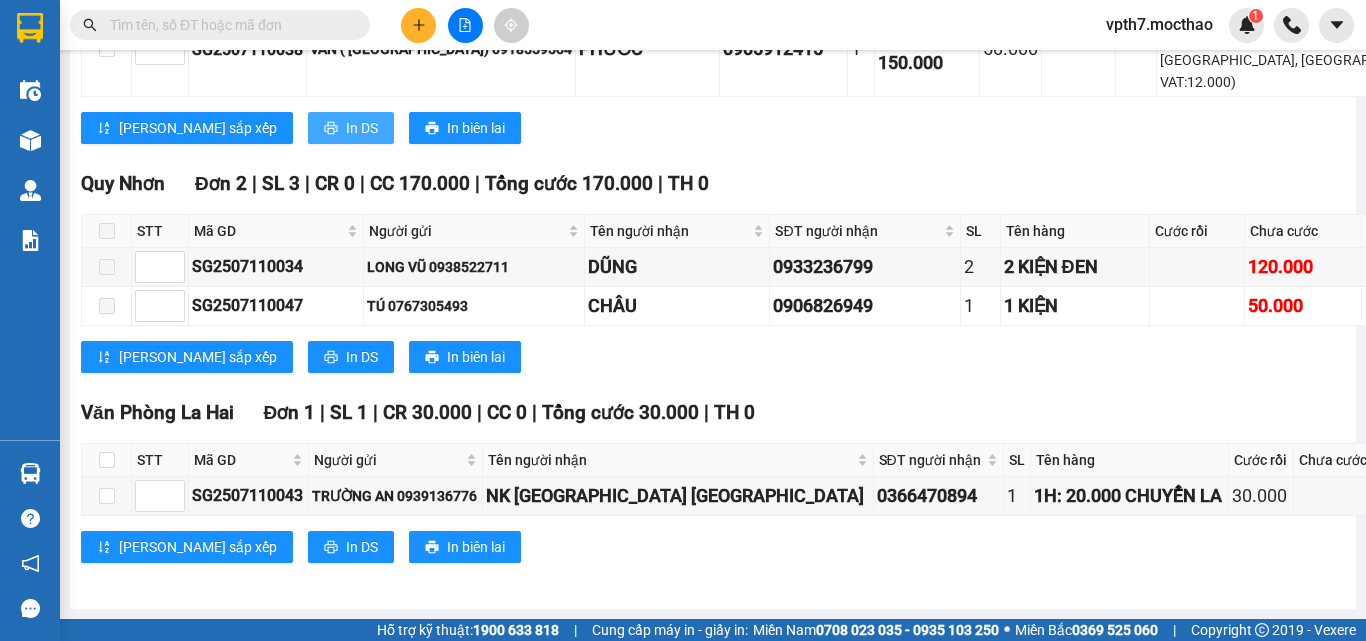 scroll, scrollTop: 0, scrollLeft: 0, axis: both 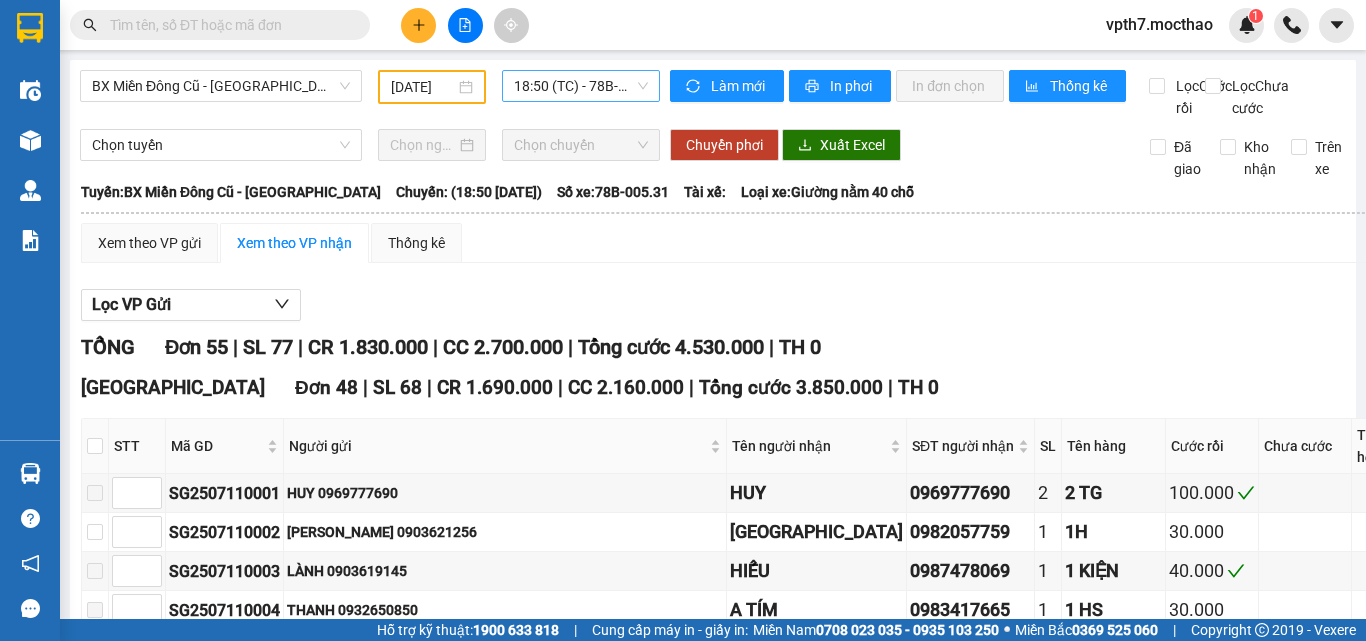 click on "18:50   (TC)   - 78B-005.31" at bounding box center [581, 86] 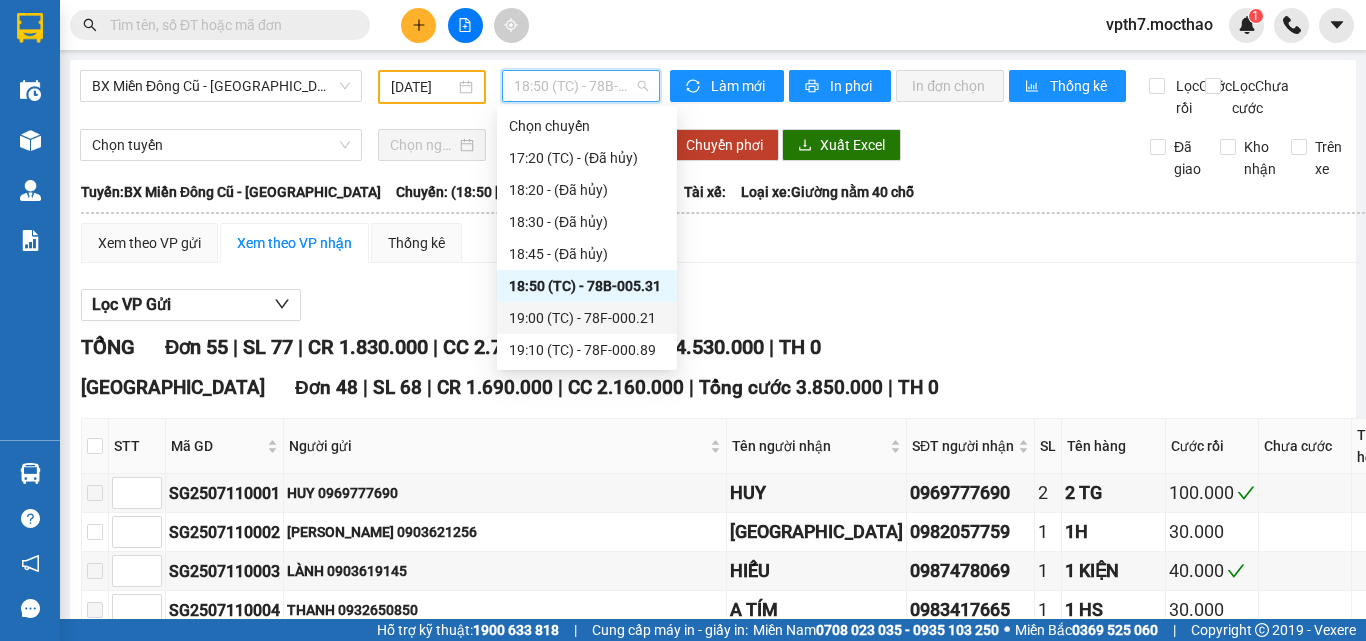 click on "19:00   (TC)   - 78F-000.21" at bounding box center (587, 318) 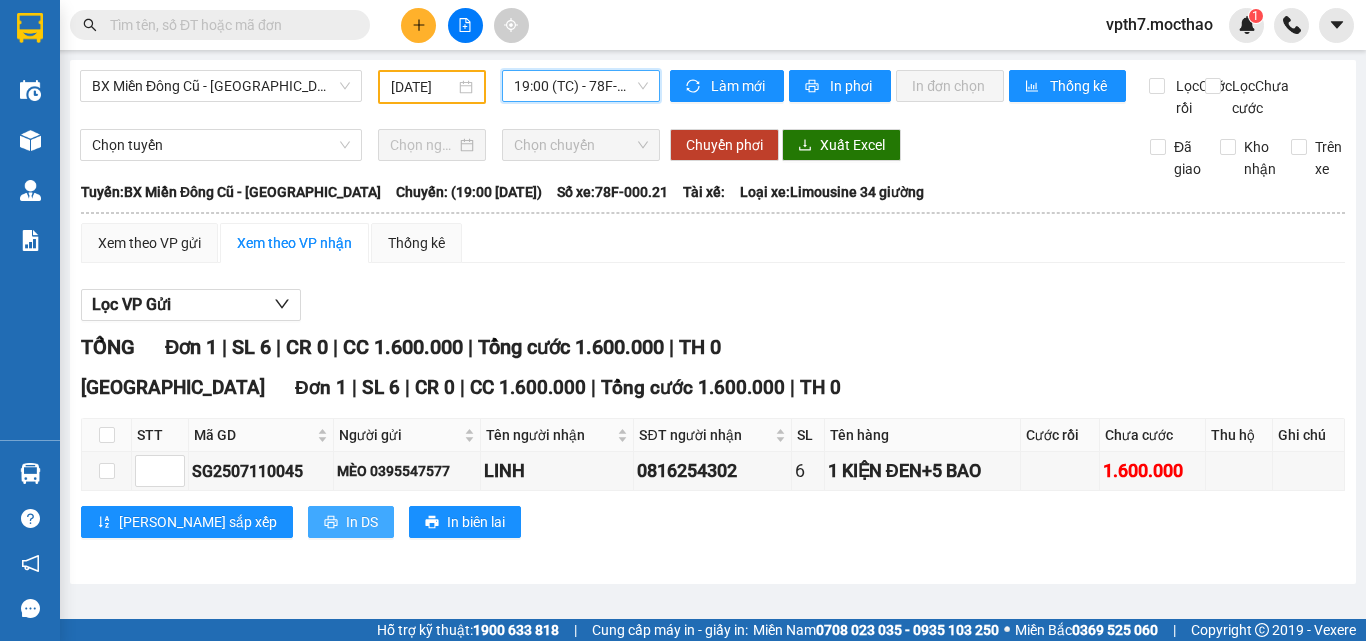 click on "In DS" at bounding box center [362, 522] 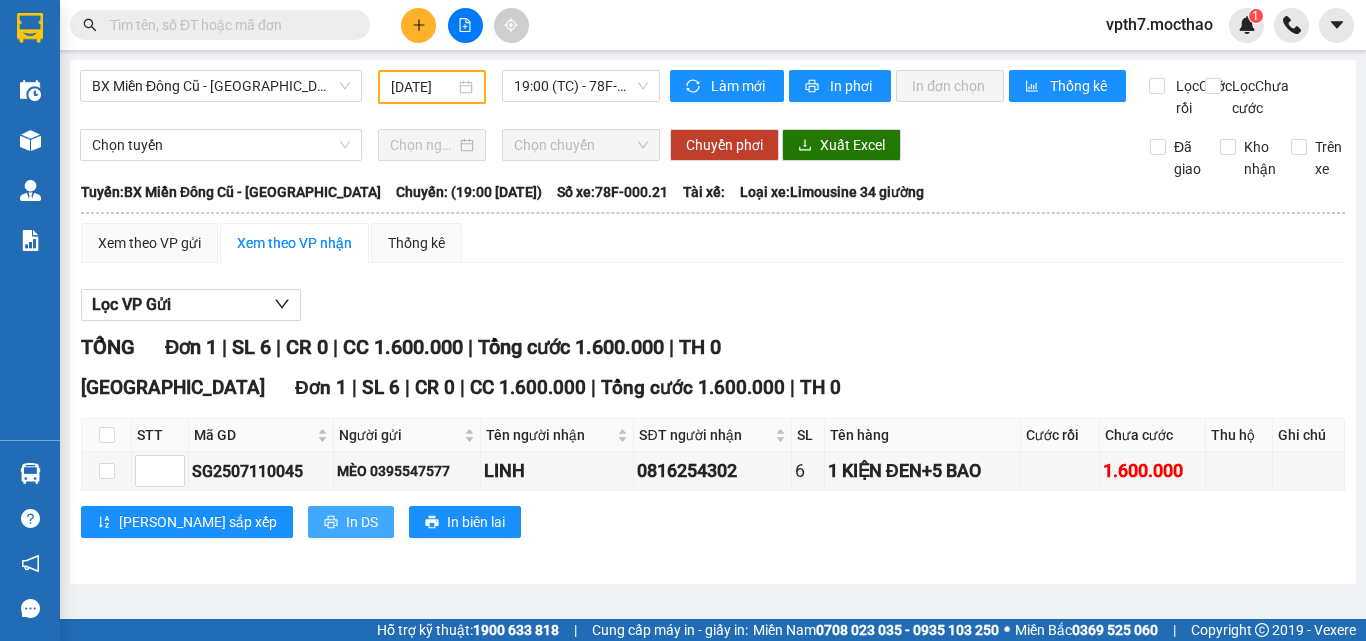 scroll, scrollTop: 0, scrollLeft: 0, axis: both 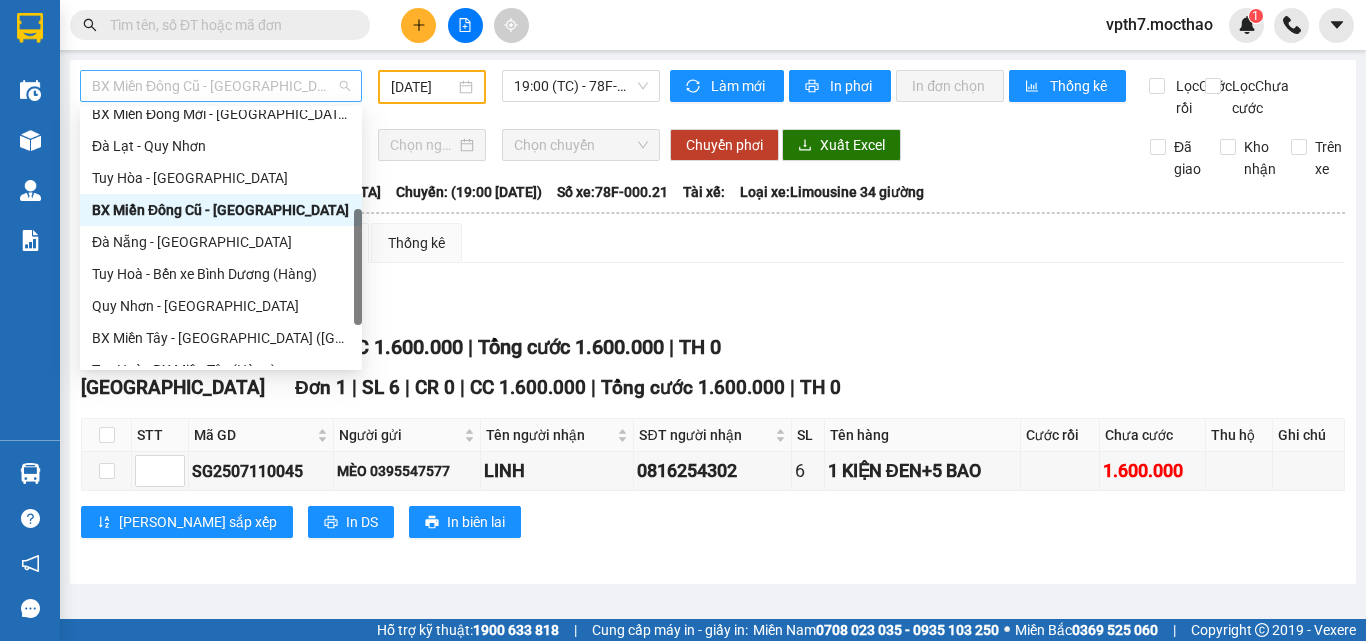 click on "BX Miền Đông Cũ - [GEOGRAPHIC_DATA]" at bounding box center [221, 86] 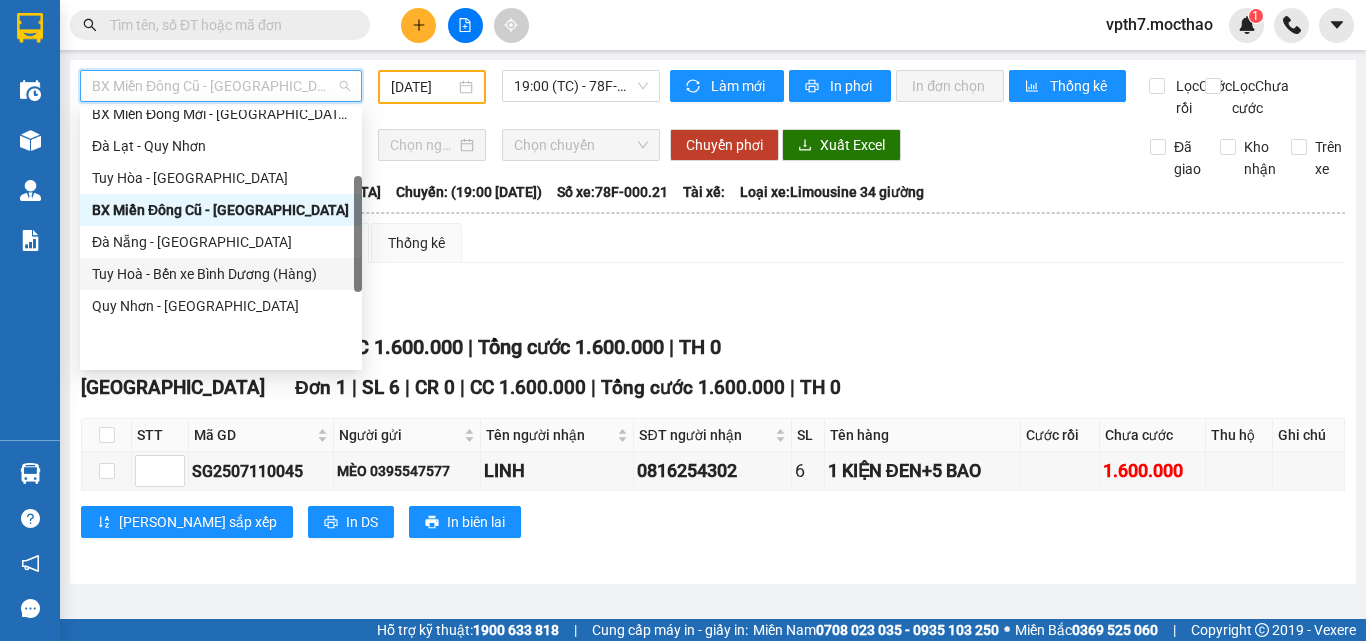 scroll, scrollTop: 0, scrollLeft: 0, axis: both 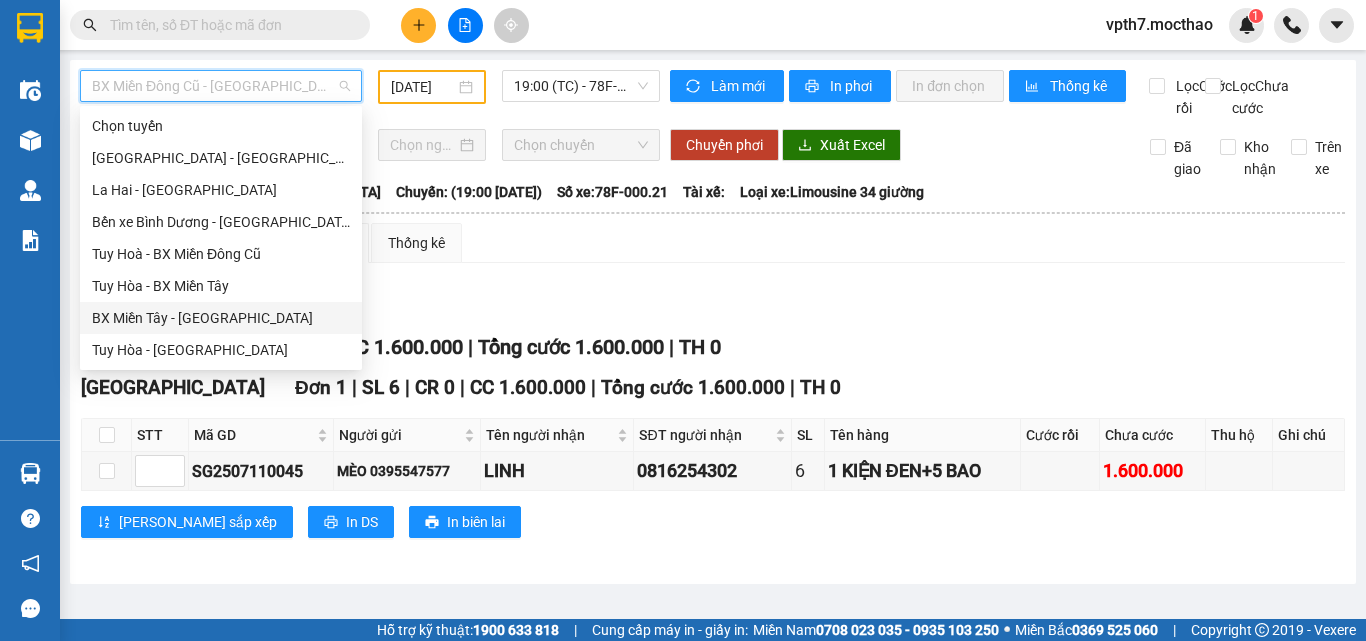 click on "BX Miền Tây - [GEOGRAPHIC_DATA]" at bounding box center [221, 318] 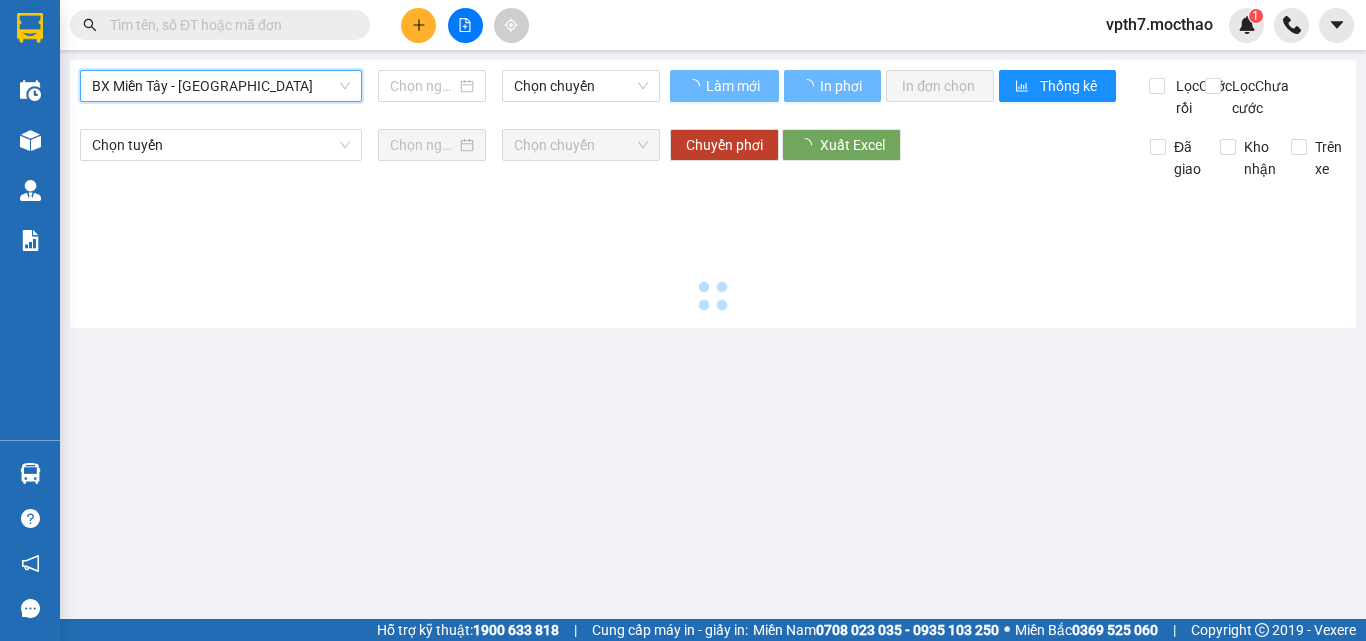 type on "[DATE]" 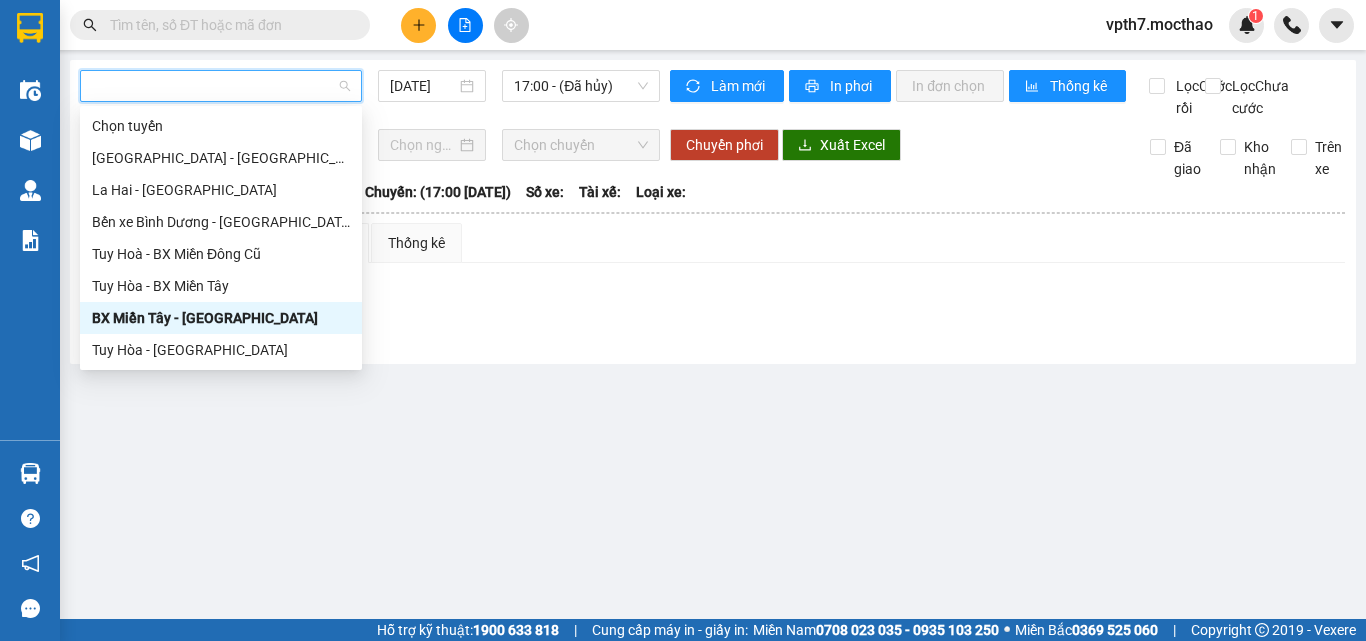 type 